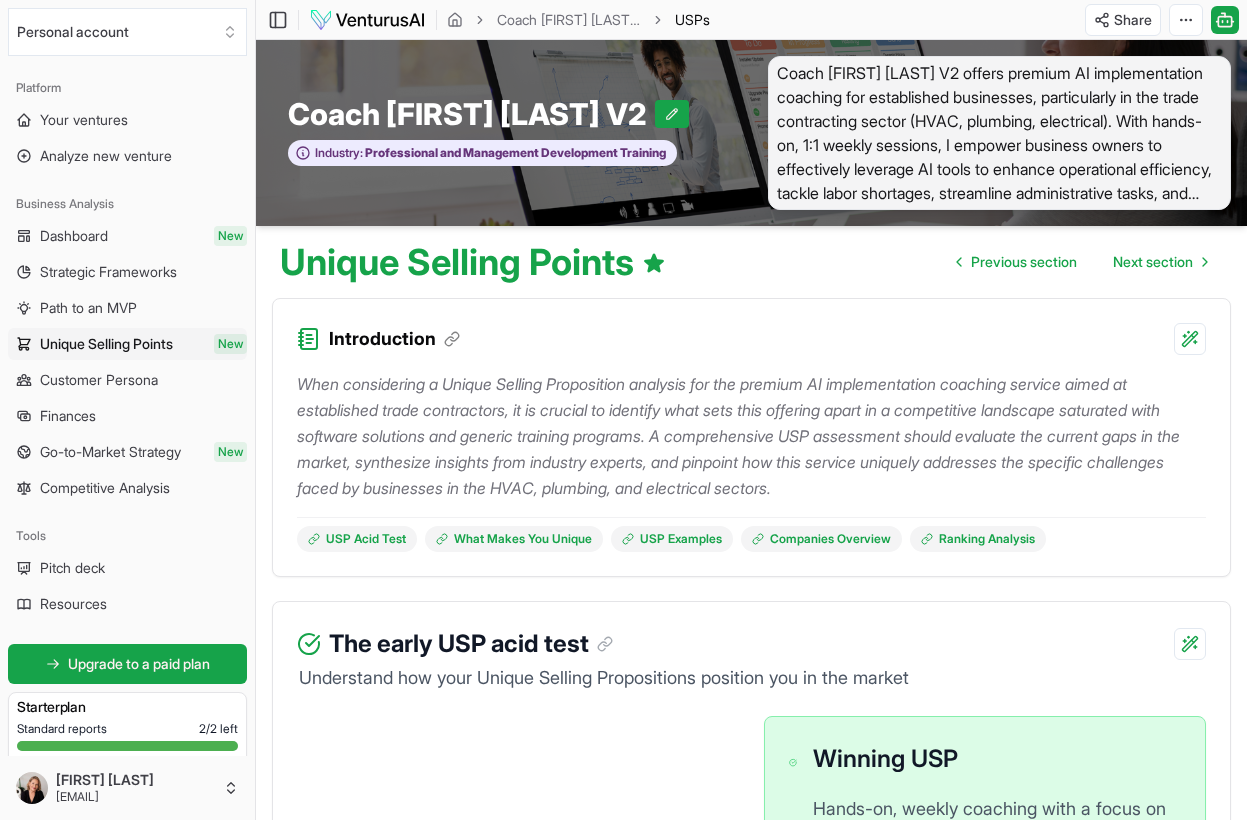 scroll, scrollTop: 0, scrollLeft: 0, axis: both 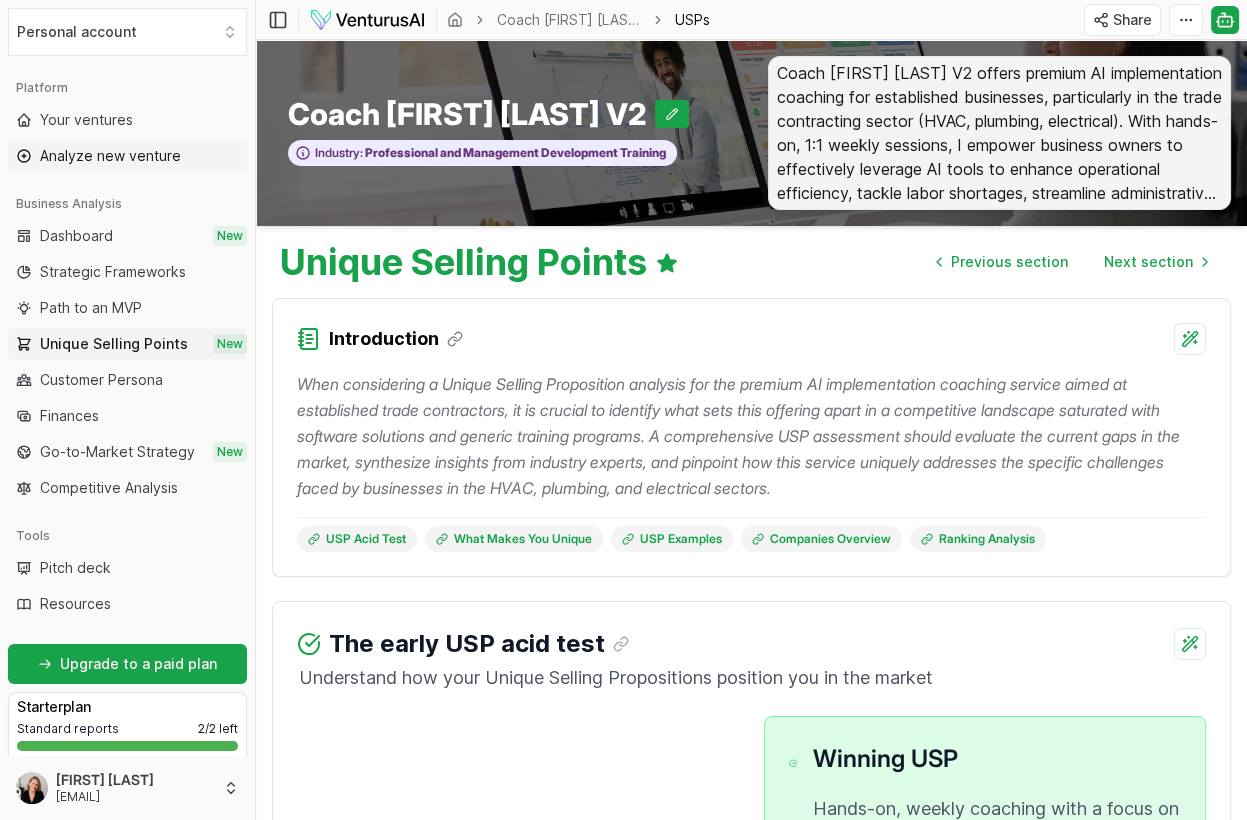 click on "Analyze new venture" at bounding box center (110, 156) 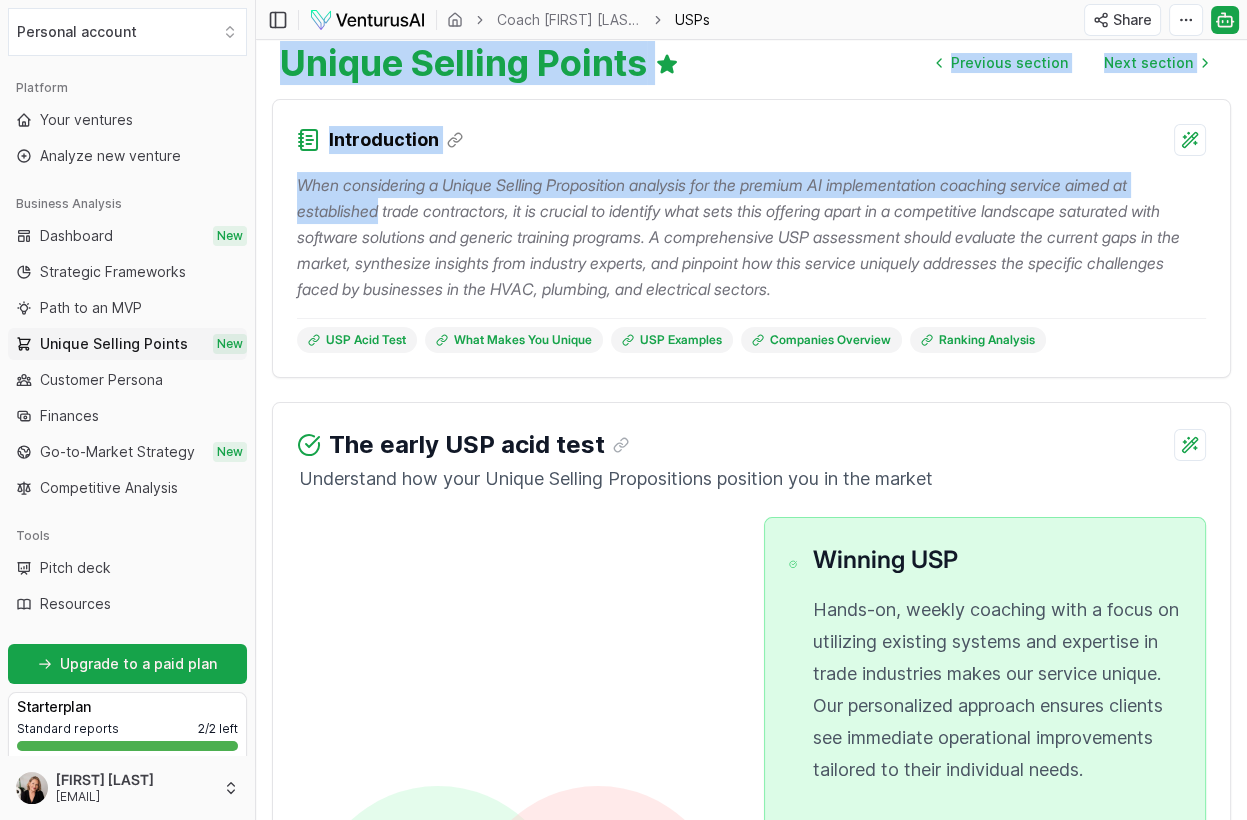 scroll, scrollTop: 200, scrollLeft: 0, axis: vertical 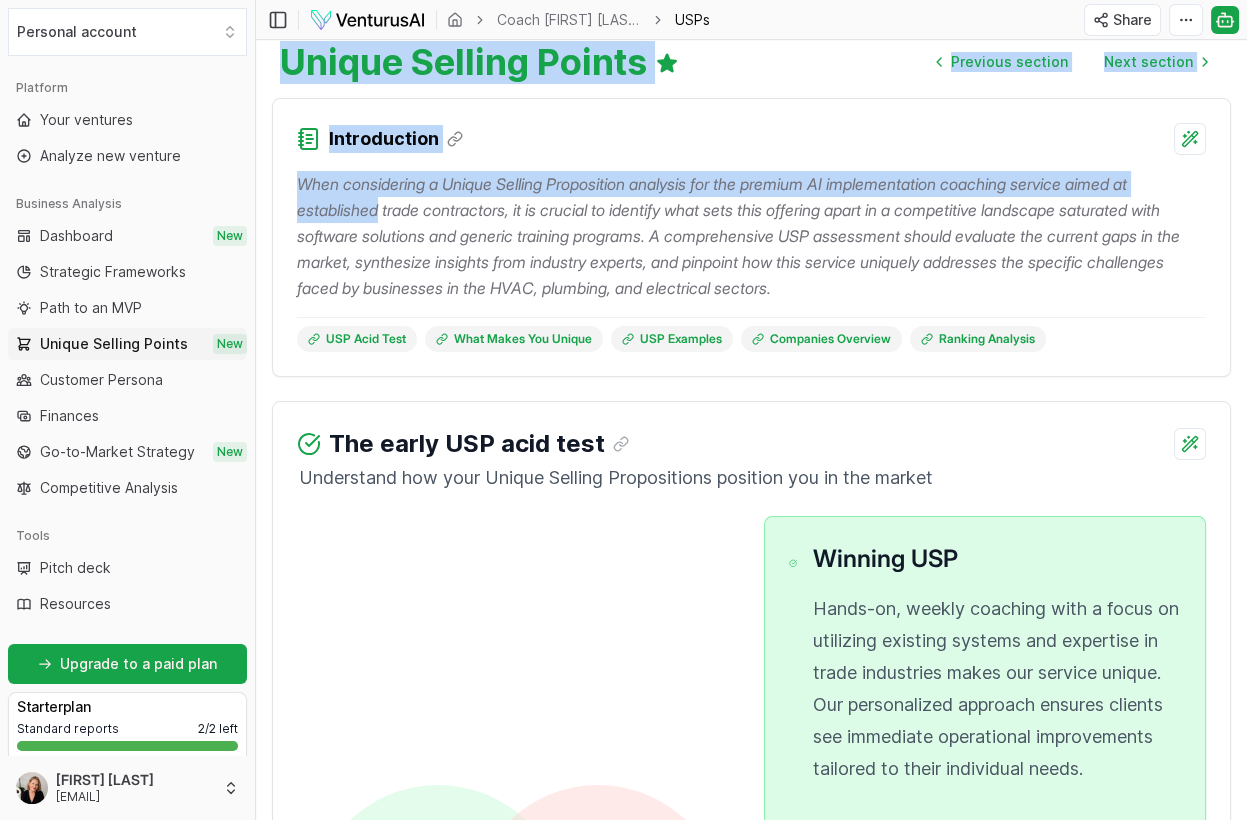 drag, startPoint x: 767, startPoint y: 65, endPoint x: 1231, endPoint y: 123, distance: 467.61096 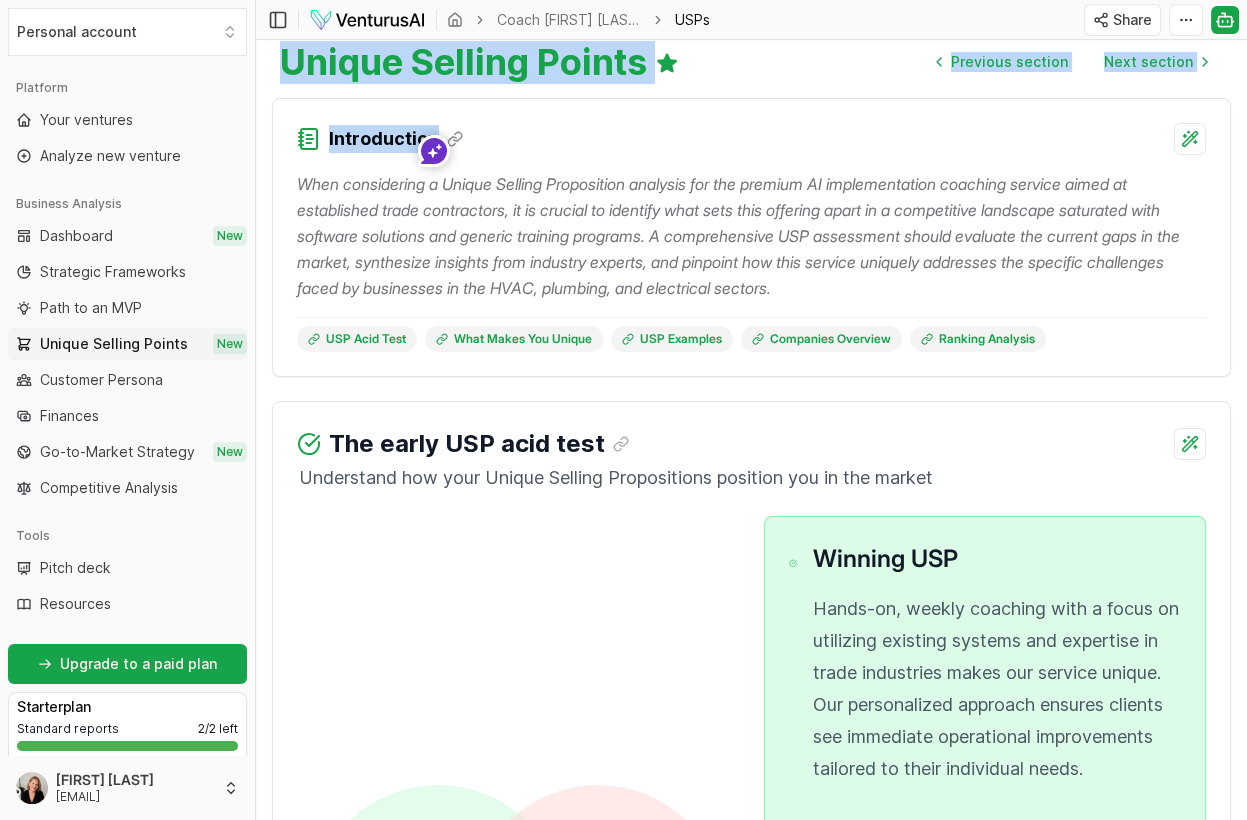 click on "Introduction" at bounding box center (751, 127) 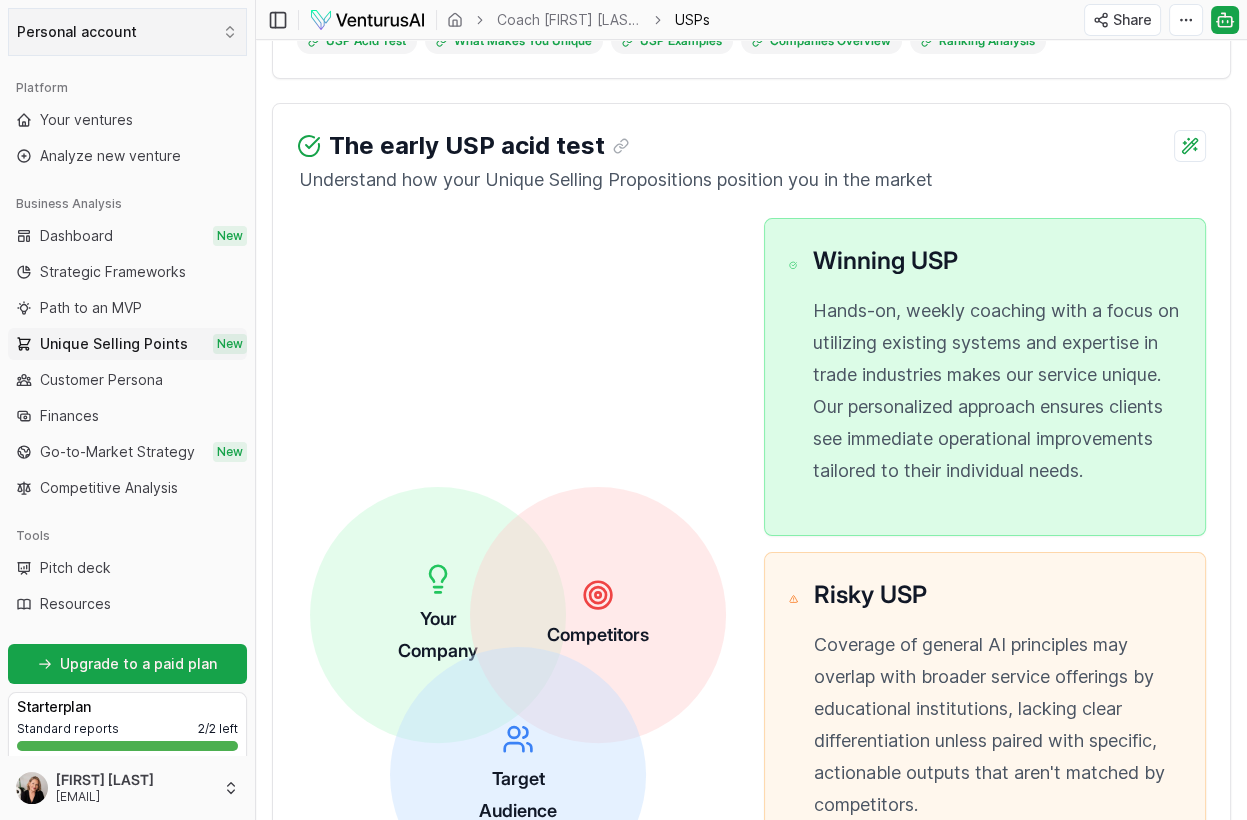 scroll, scrollTop: 499, scrollLeft: 0, axis: vertical 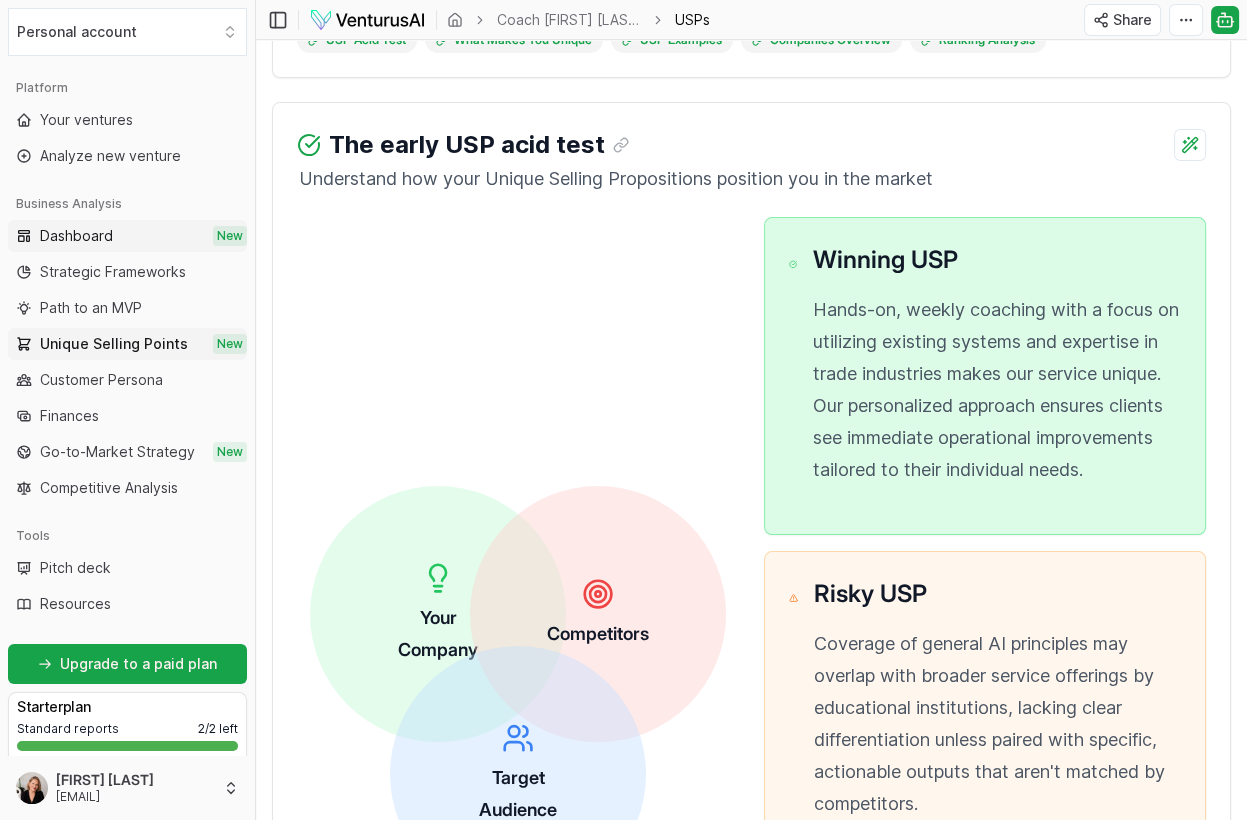 click on "Dashboard" at bounding box center (76, 236) 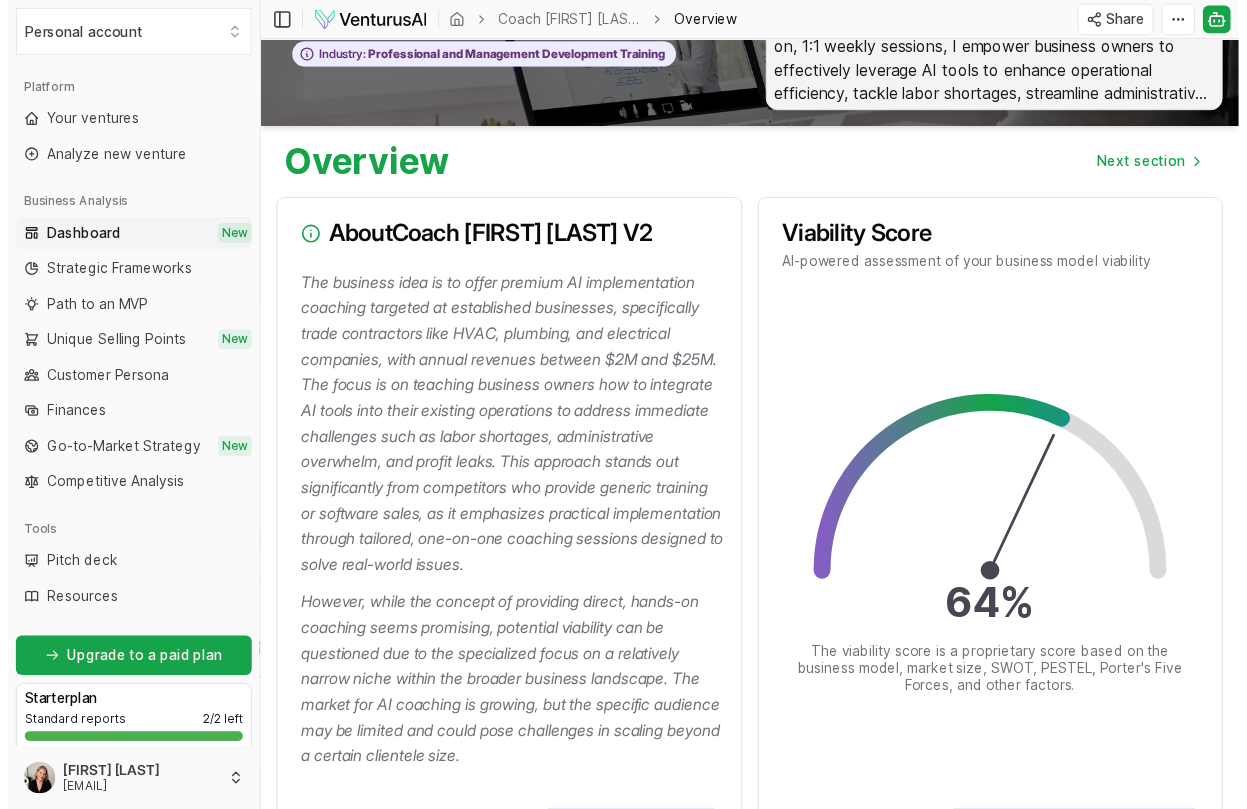 scroll, scrollTop: 99, scrollLeft: 0, axis: vertical 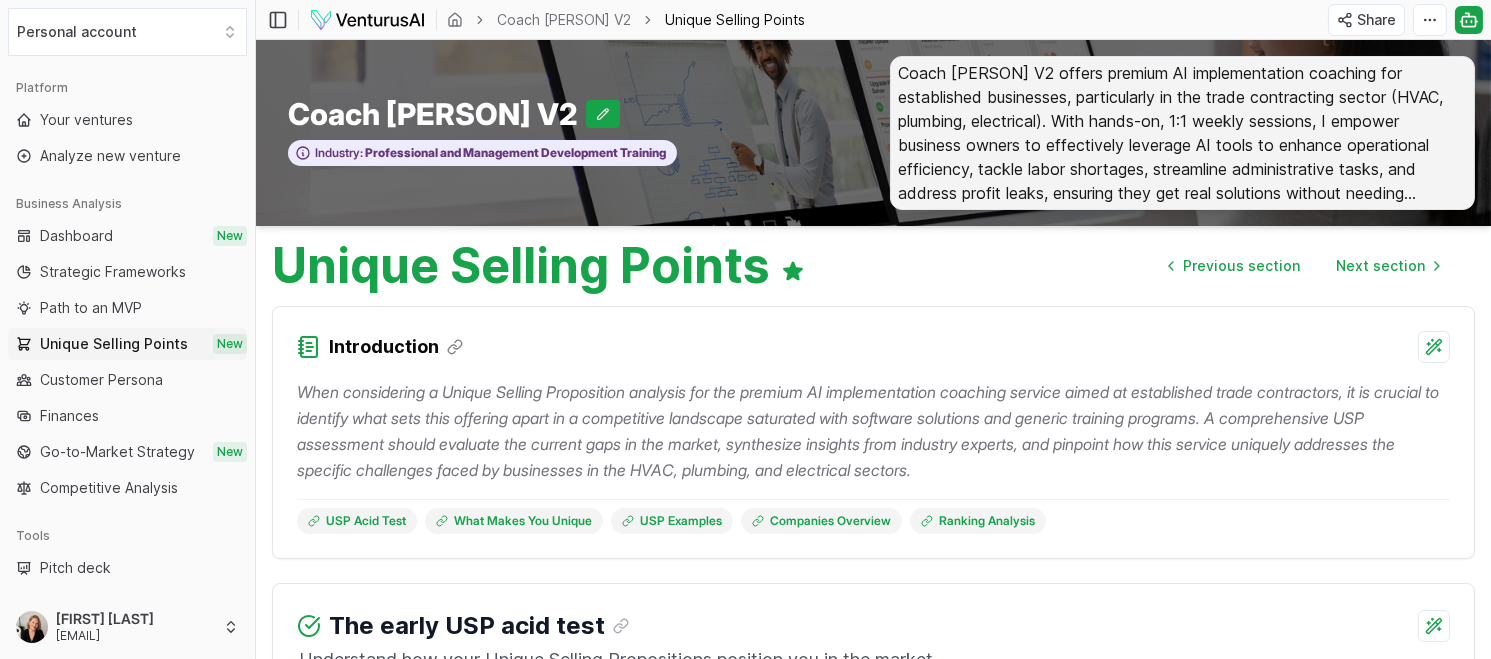 drag, startPoint x: 1371, startPoint y: 179, endPoint x: 854, endPoint y: 68, distance: 528.7816 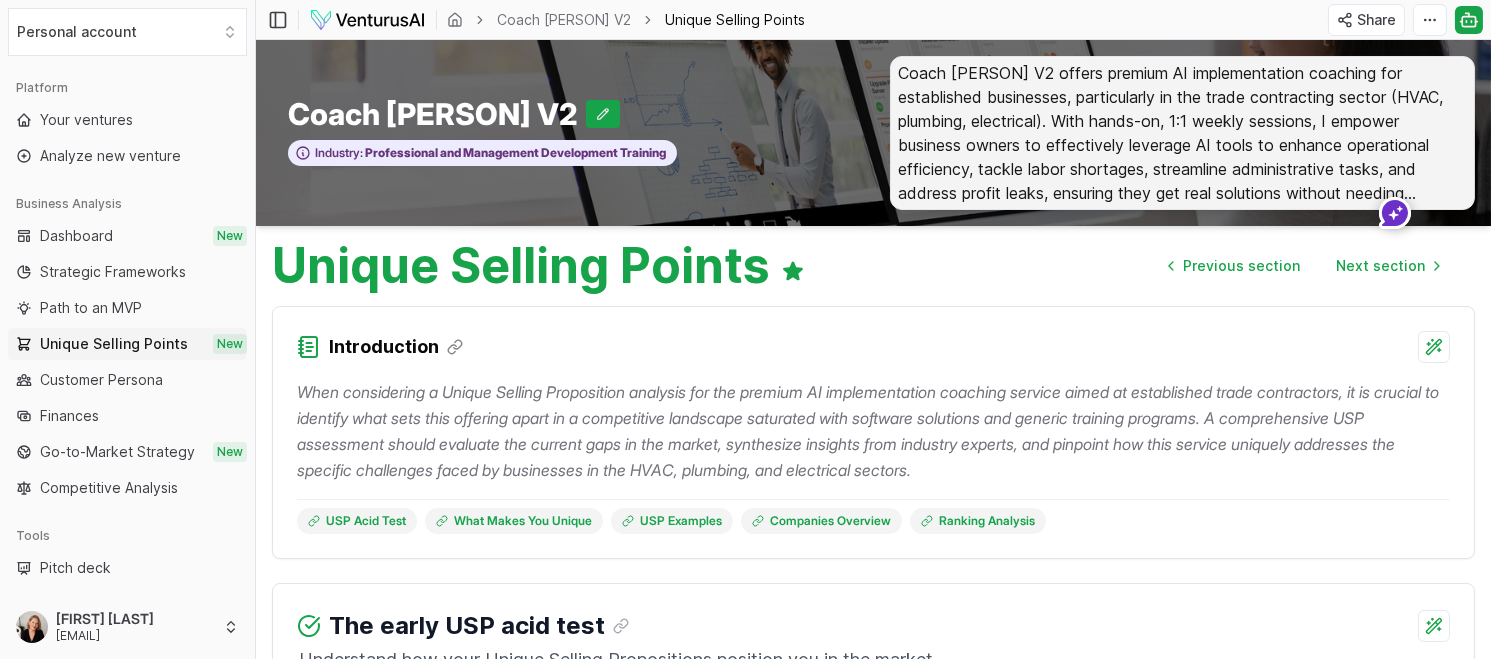 copy on "Industry: Professional and Management Development Training Coach [PERSON] offers premium AI implementation coaching for established businesses, particularly in the trade contracting sector (HVAC, plumbing, electrical). With hands-on, 1:1 weekly sessions, I empower business owners to effectively leverage AI tools to enhance operational efficiency, tackle labor shortages, streamline administrative tasks, and address profit leaks, ensuring they get real solutions without needing additional platforms" 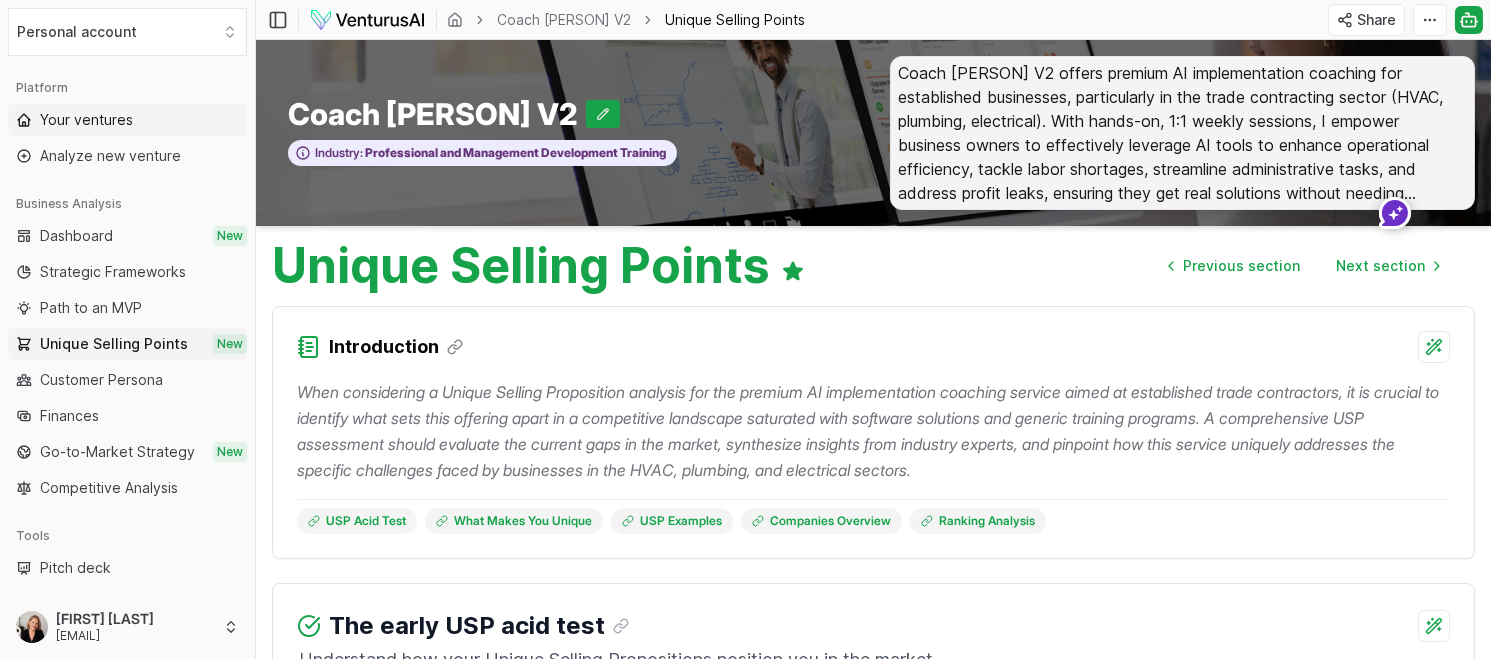 click on "Your ventures" at bounding box center (127, 120) 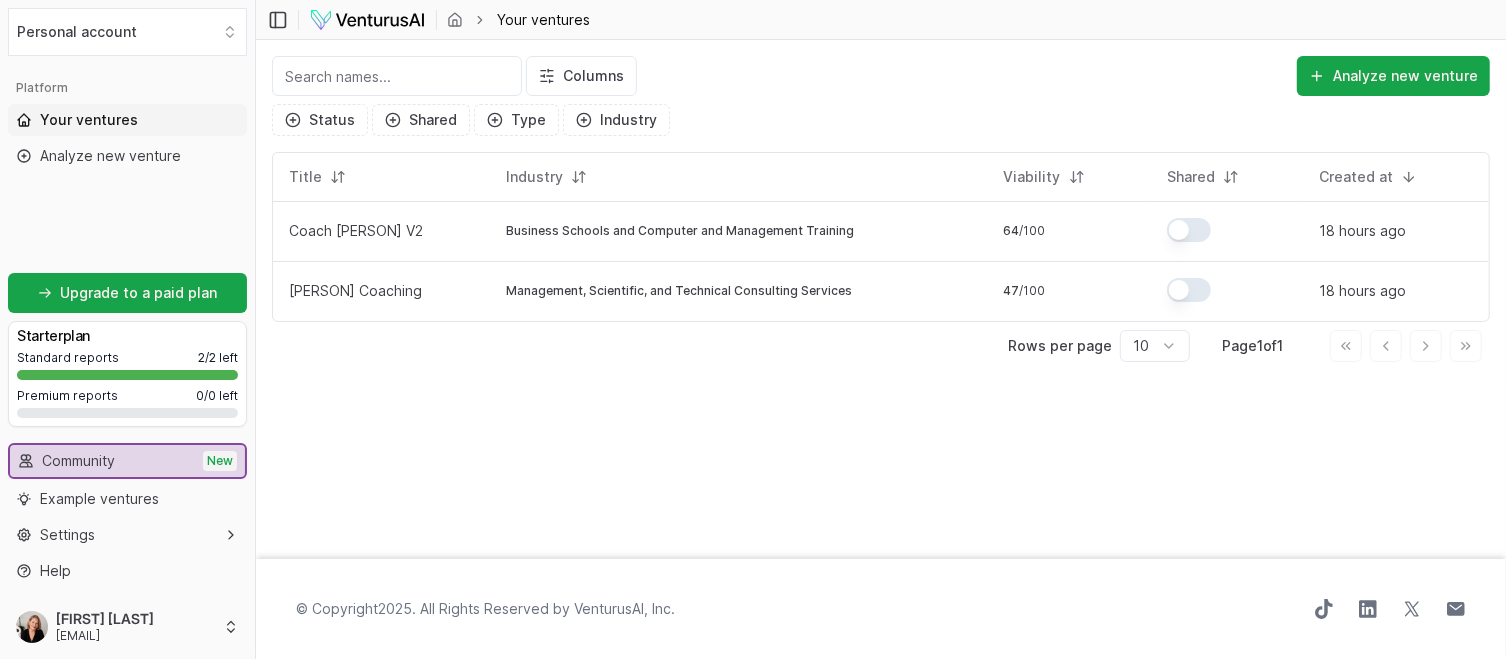 click on "Your ventures" at bounding box center [127, 120] 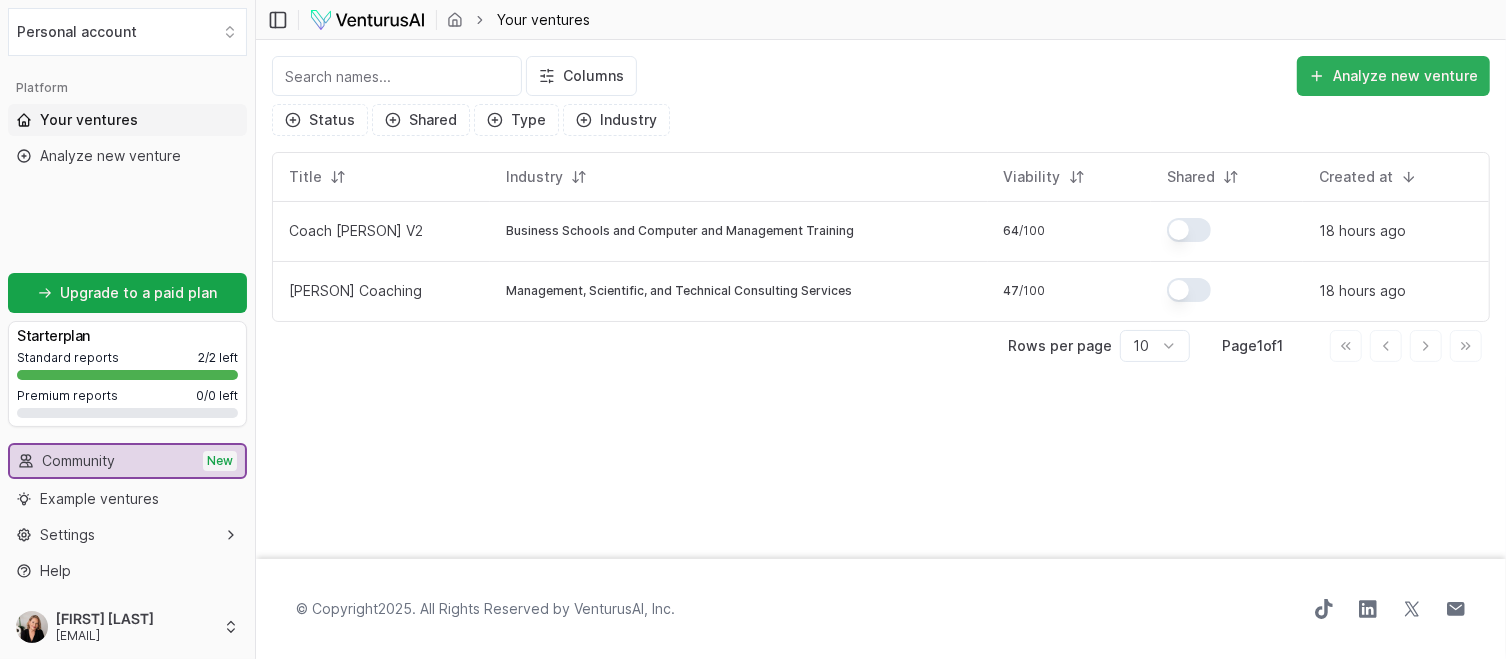 click on "Analyze new venture" at bounding box center (1393, 76) 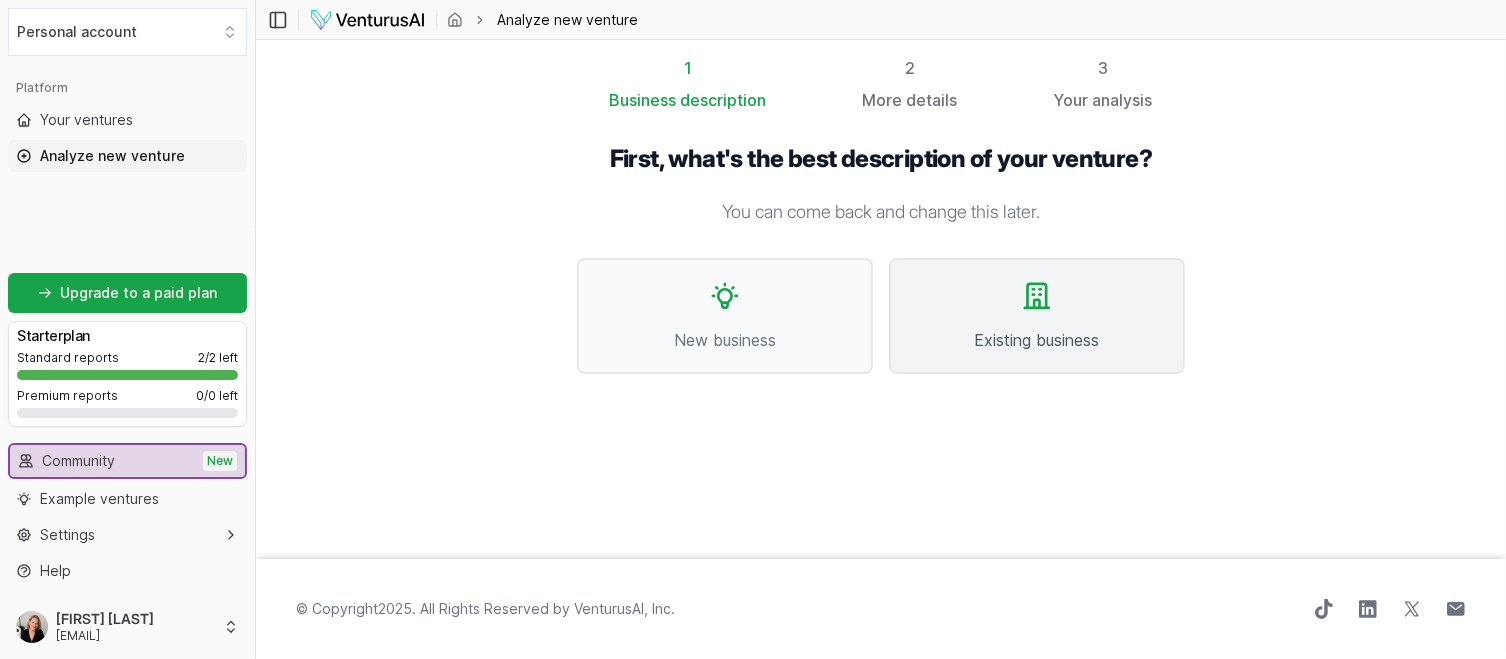 click on "Existing business" at bounding box center (1037, 316) 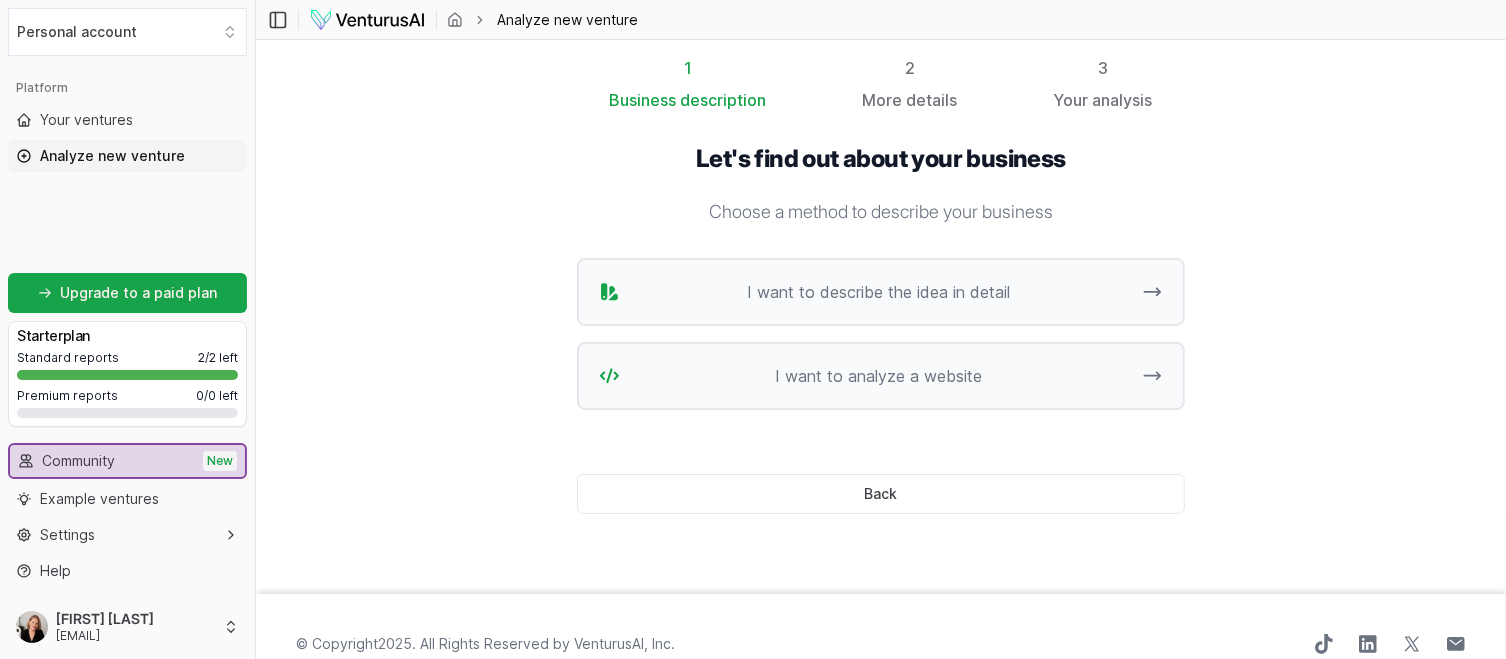 click on "I want to describe the idea in detail" at bounding box center (878, 292) 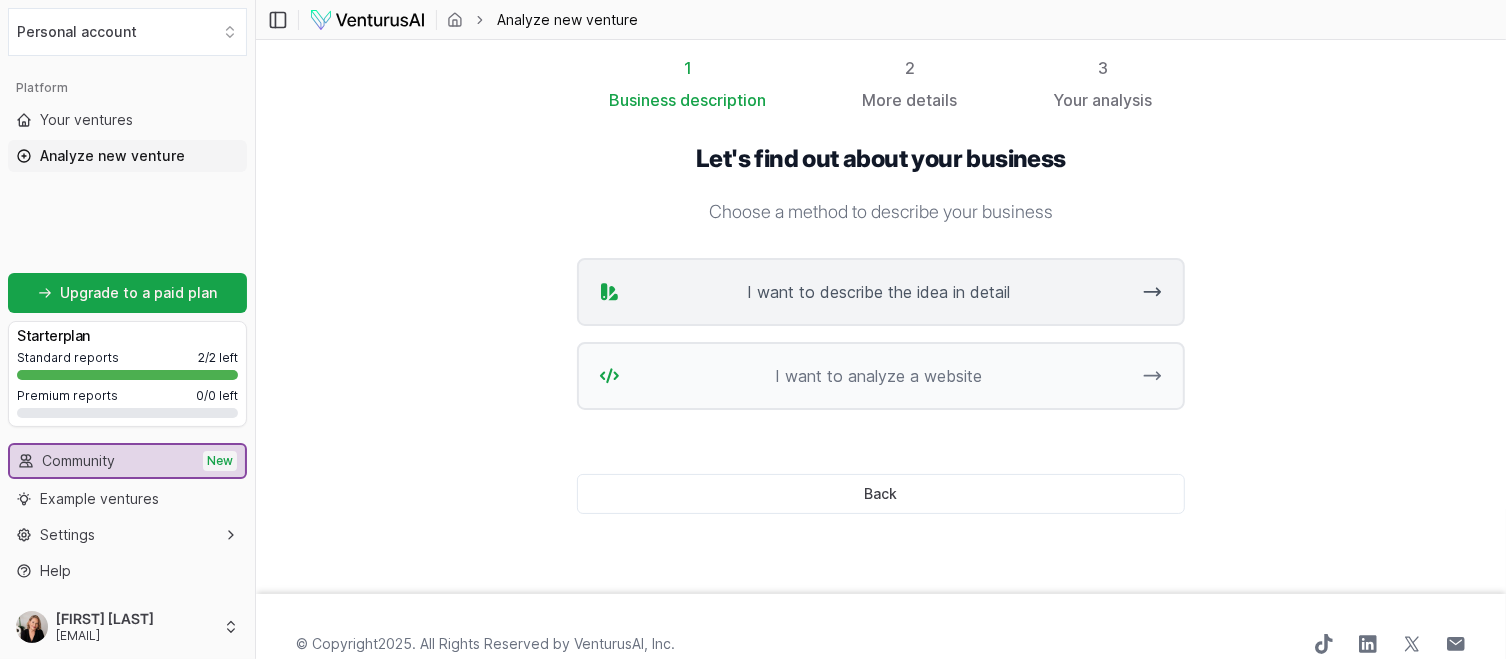 click on "I want to describe the idea in detail" at bounding box center (878, 292) 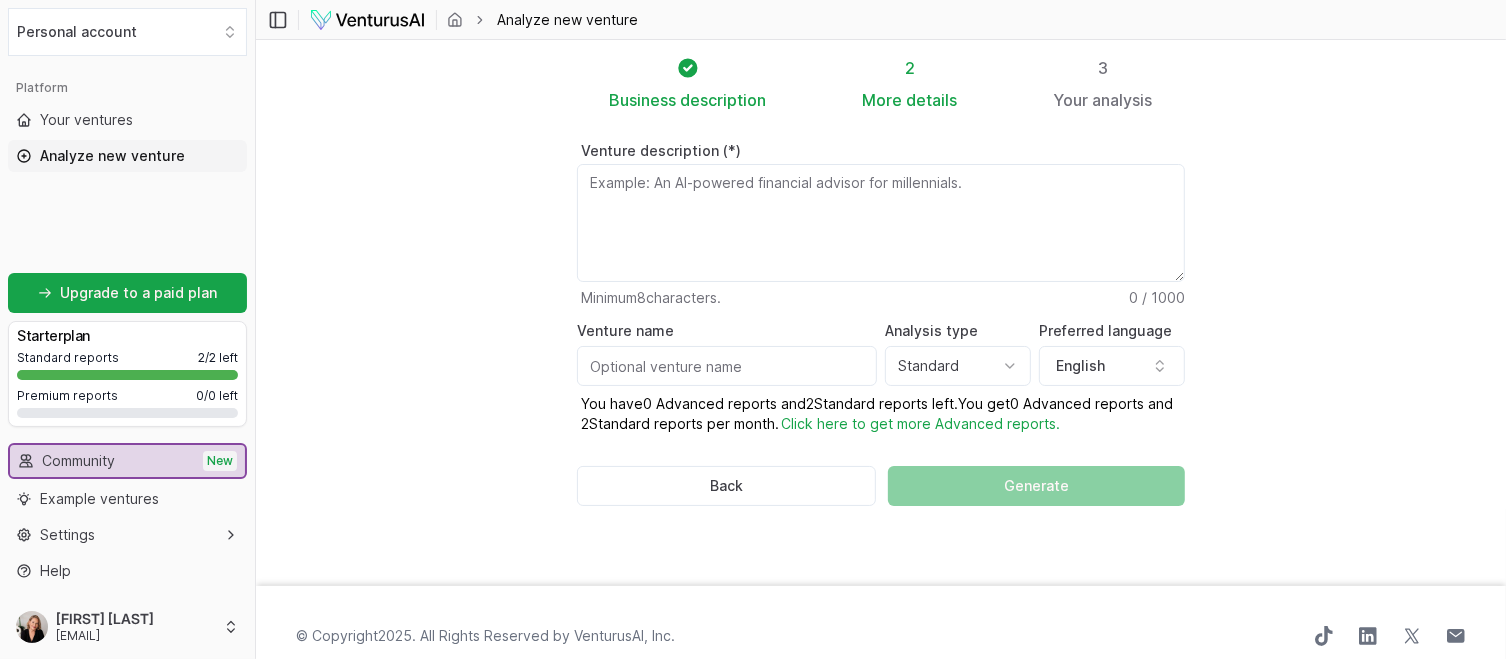 click on "Venture description (*)" at bounding box center [881, 223] 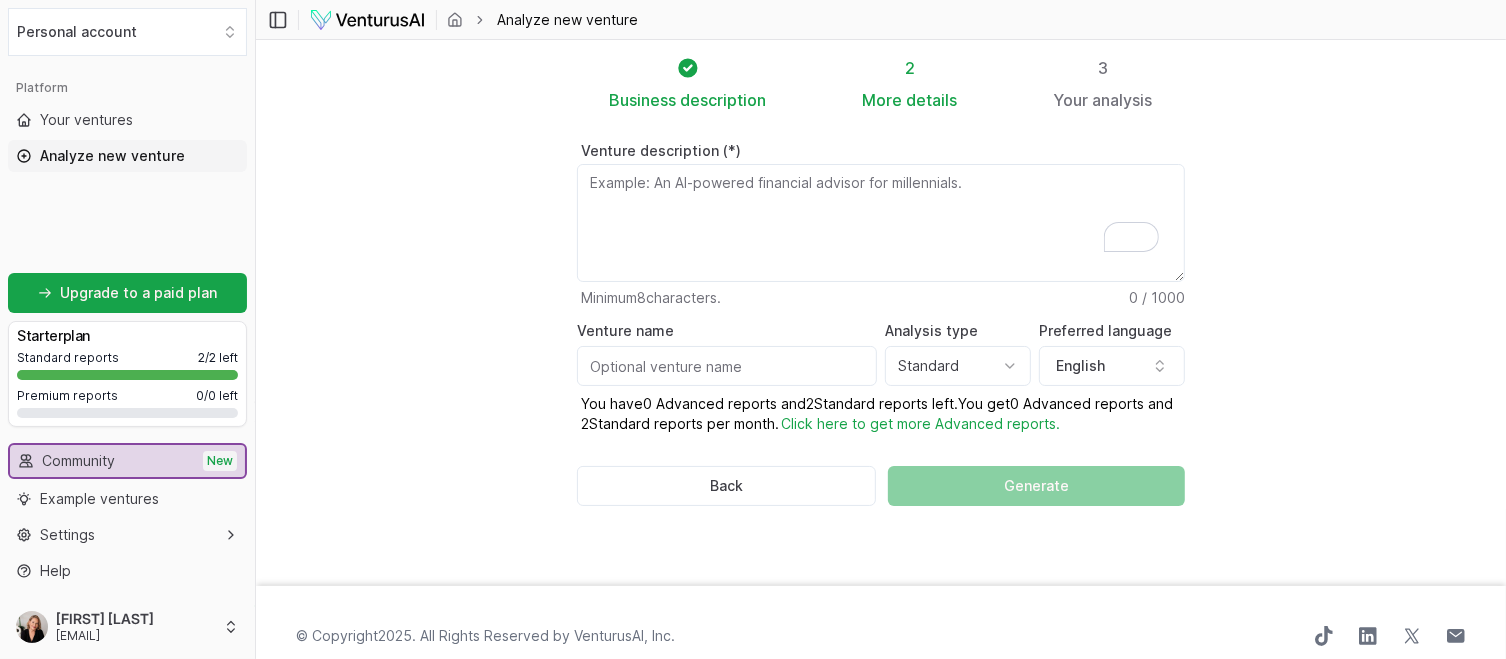 paste on "Industry:
Professional and Management Development Training
Coach [PERSON] offers premium AI implementation coaching for established businesses, particularly in the trade contracting sector (HVAC, plumbing, electrical). With hands-on, 1:1 weekly sessions, I empower business owners to effectively leverage AI tools to enhance operational efficiency, tackle labor shortages, streamline administrative tasks, and address profit leaks, ensuring they get real solutions without needing additional platforms" 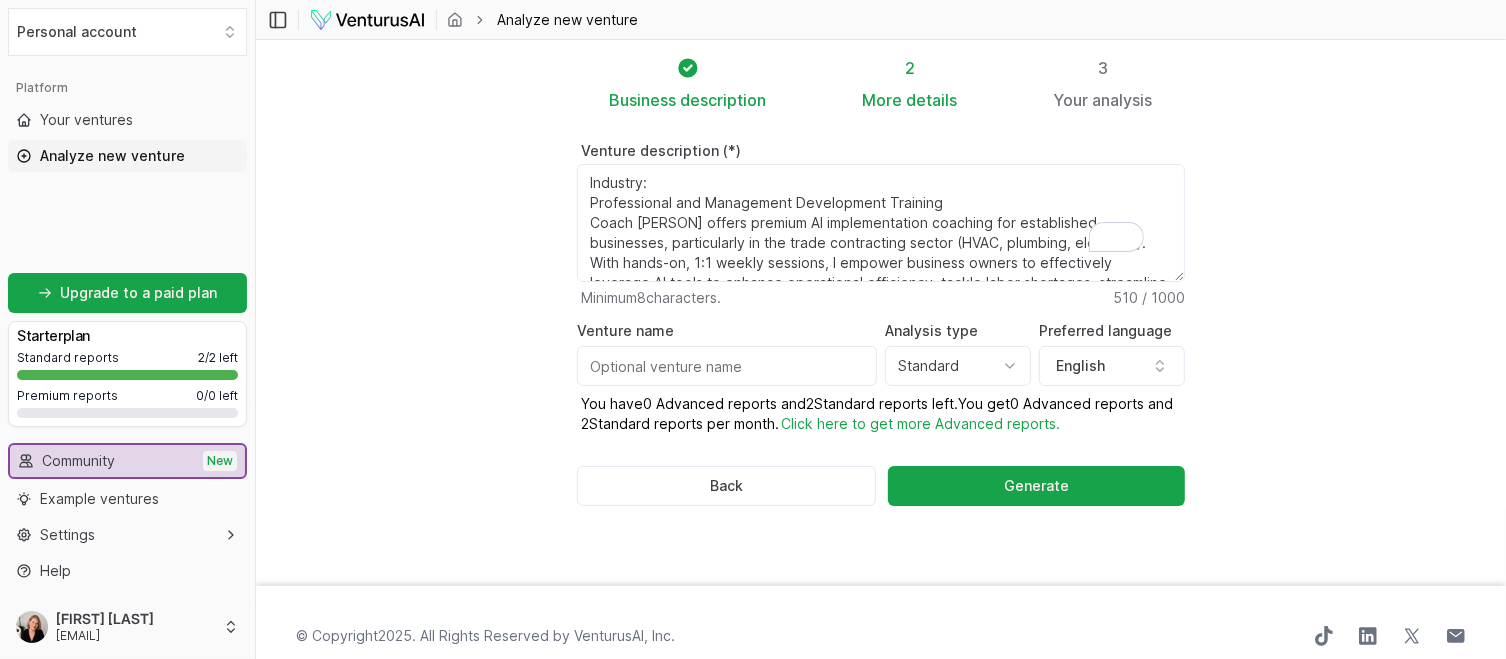 scroll, scrollTop: 47, scrollLeft: 0, axis: vertical 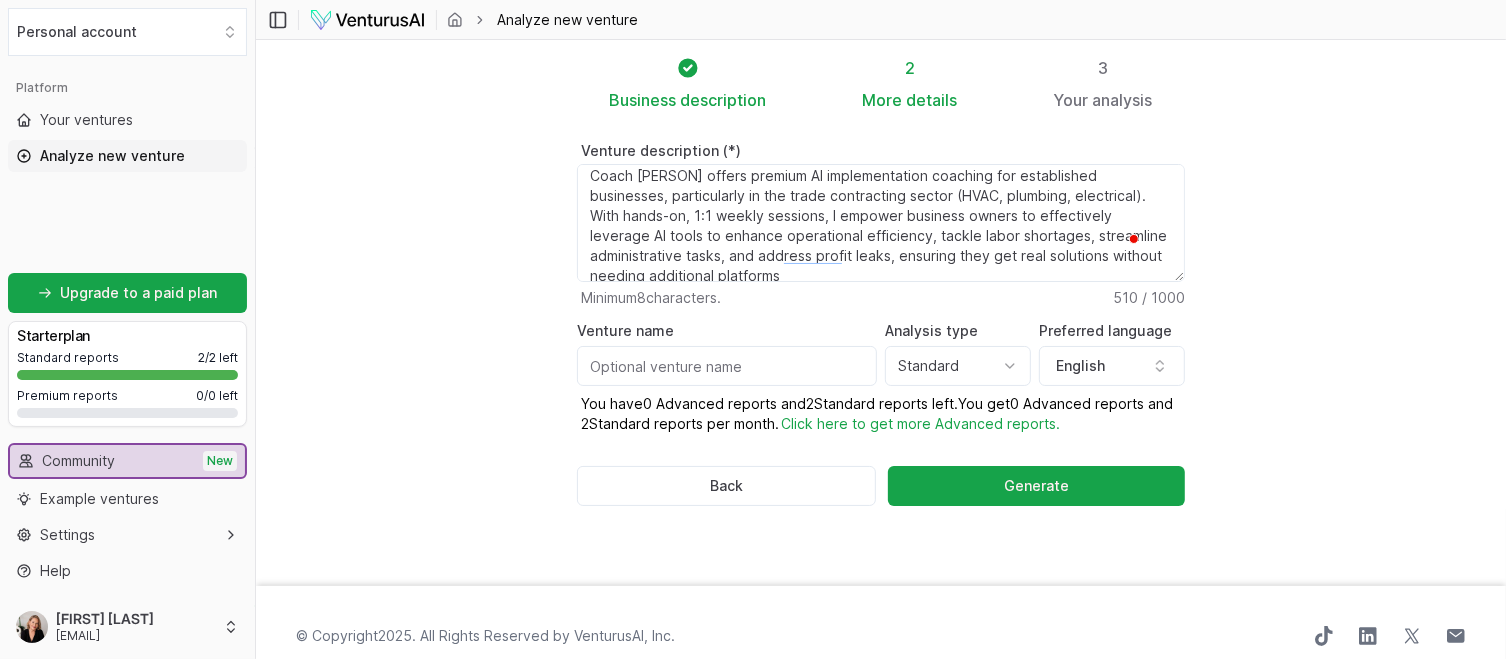 click on "Industry:
Professional and Management Development Training
Coach [PERSON] offers premium AI implementation coaching for established businesses, particularly in the trade contracting sector (HVAC, plumbing, electrical). With hands-on, 1:1 weekly sessions, I empower business owners to effectively leverage AI tools to enhance operational efficiency, tackle labor shortages, streamline administrative tasks, and address profit leaks, ensuring they get real solutions without needing additional platforms" at bounding box center (881, 223) 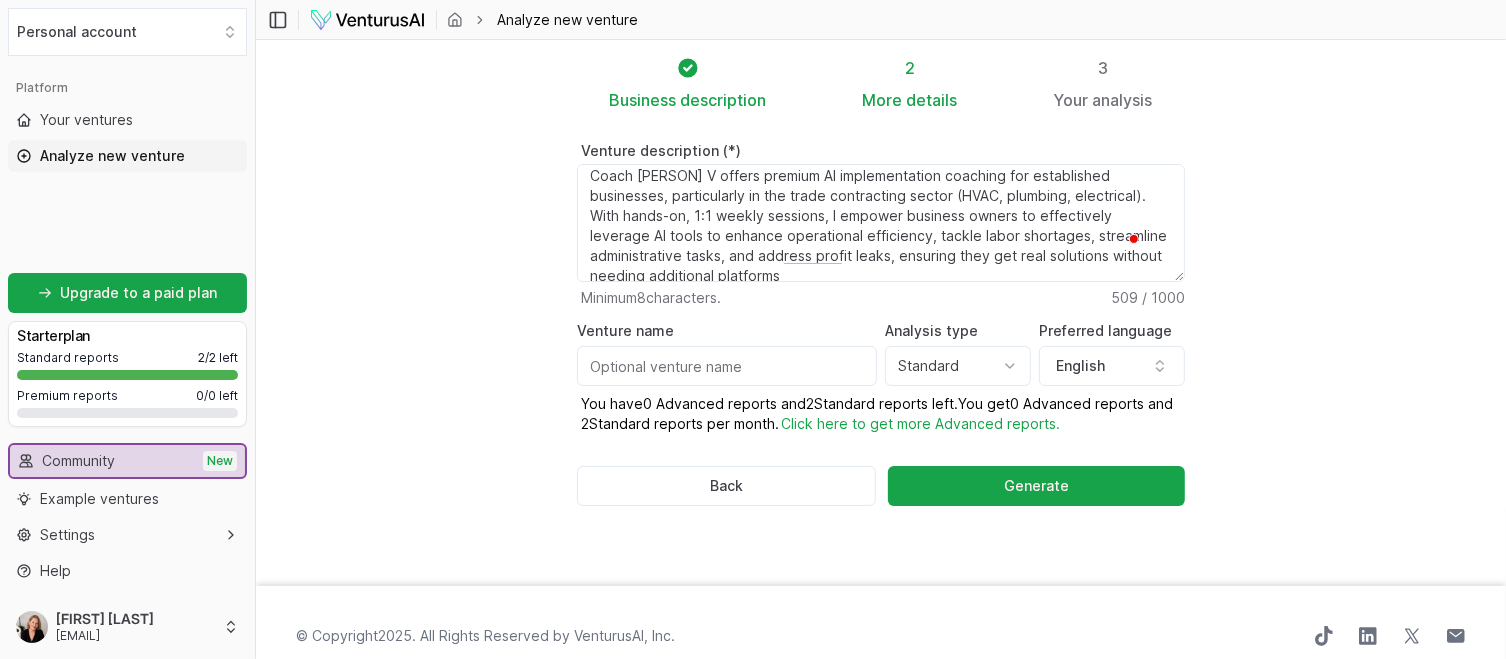 scroll, scrollTop: 46, scrollLeft: 0, axis: vertical 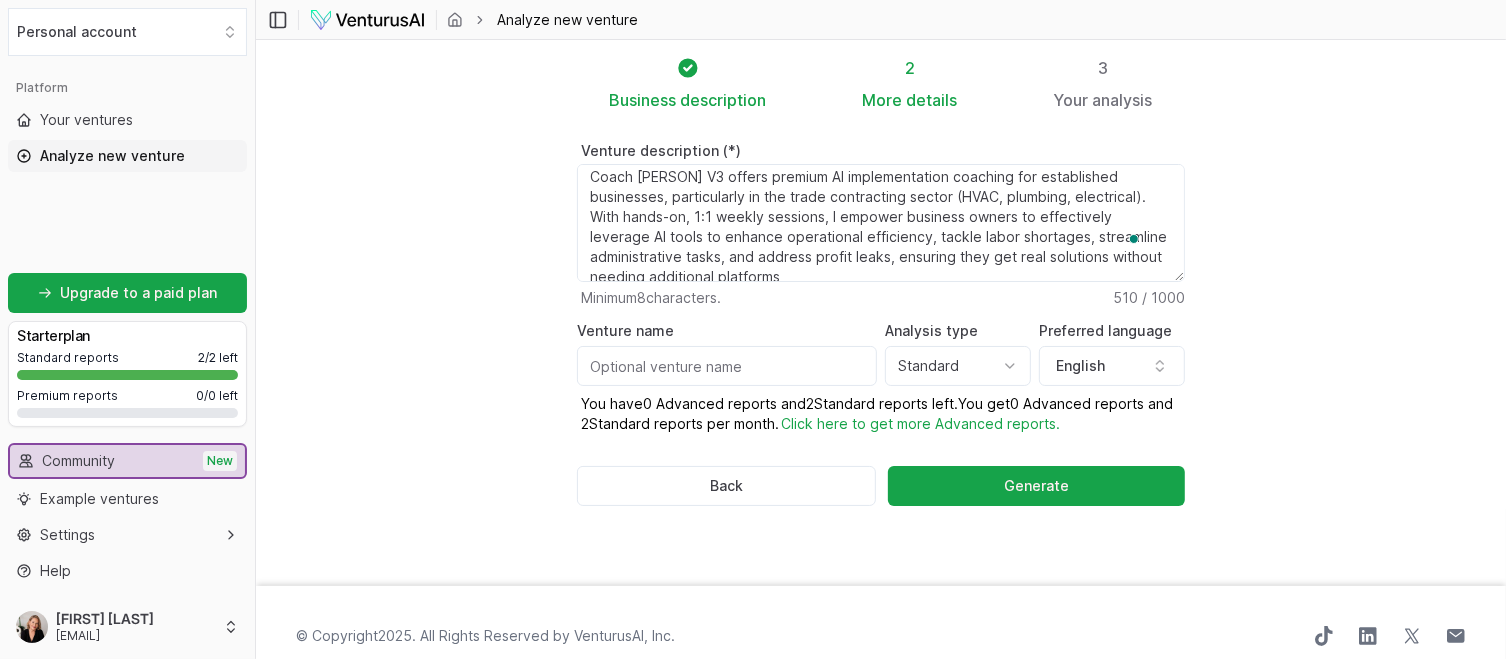 click on "Industry:
Professional and Management Development Training
Coach [PERSON] V3 offers premium AI implementation coaching for established businesses, particularly in the trade contracting sector (HVAC, plumbing, electrical). With hands-on, 1:1 weekly sessions, I empower business owners to effectively leverage AI tools to enhance operational efficiency, tackle labor shortages, streamline administrative tasks, and address profit leaks, ensuring they get real solutions without needing additional platforms" at bounding box center [881, 223] 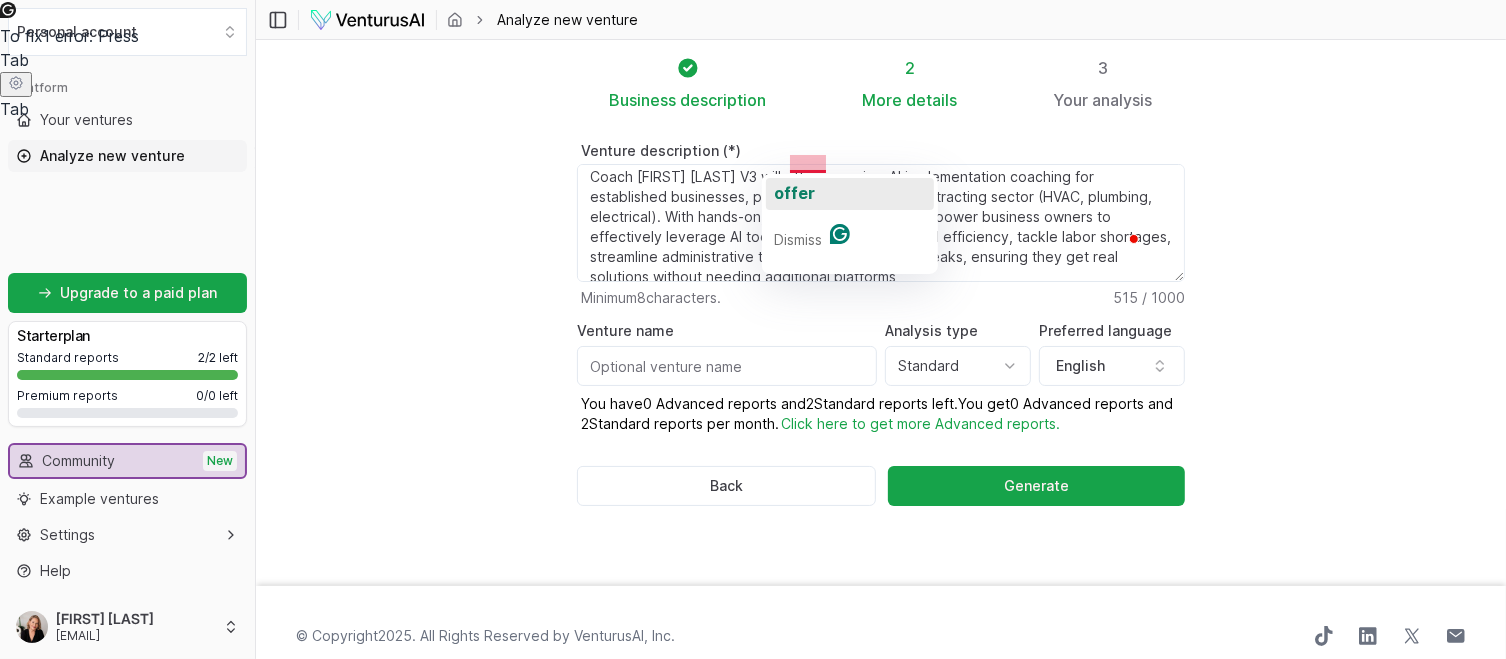 click on "offer" 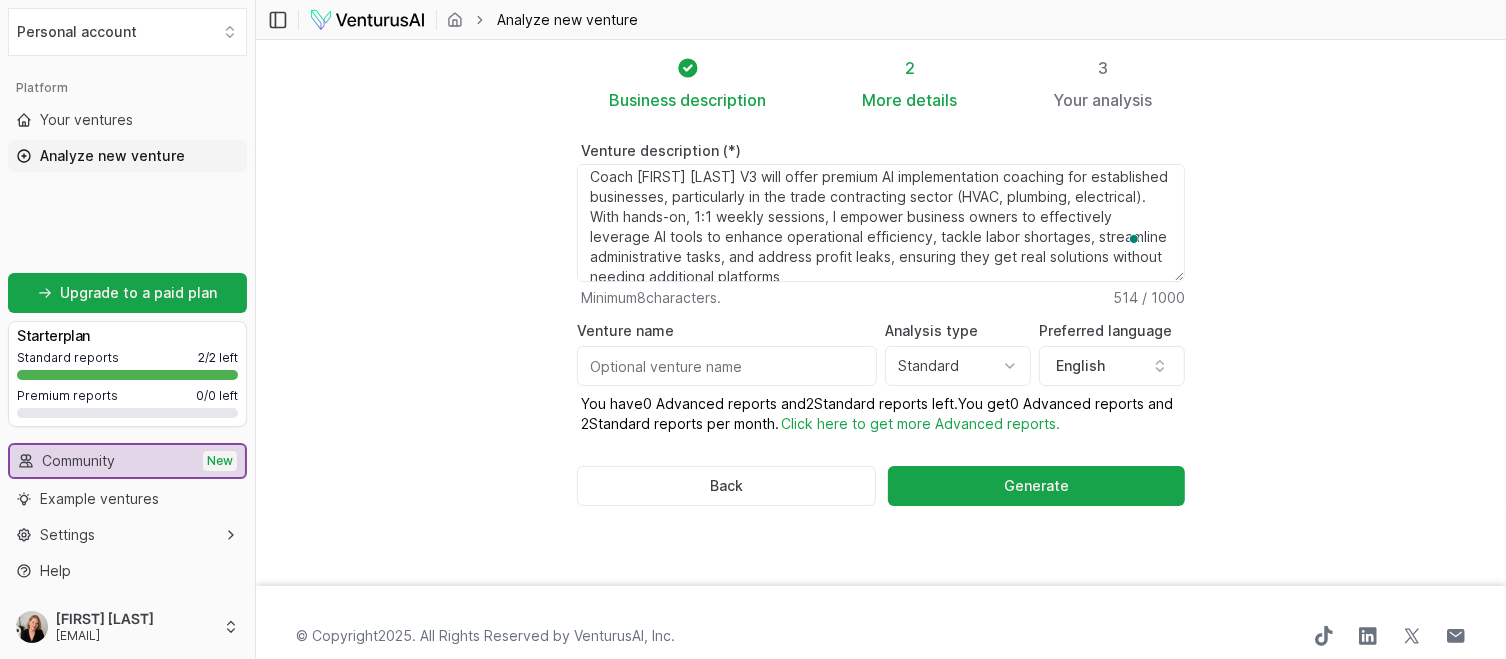 scroll, scrollTop: 44, scrollLeft: 0, axis: vertical 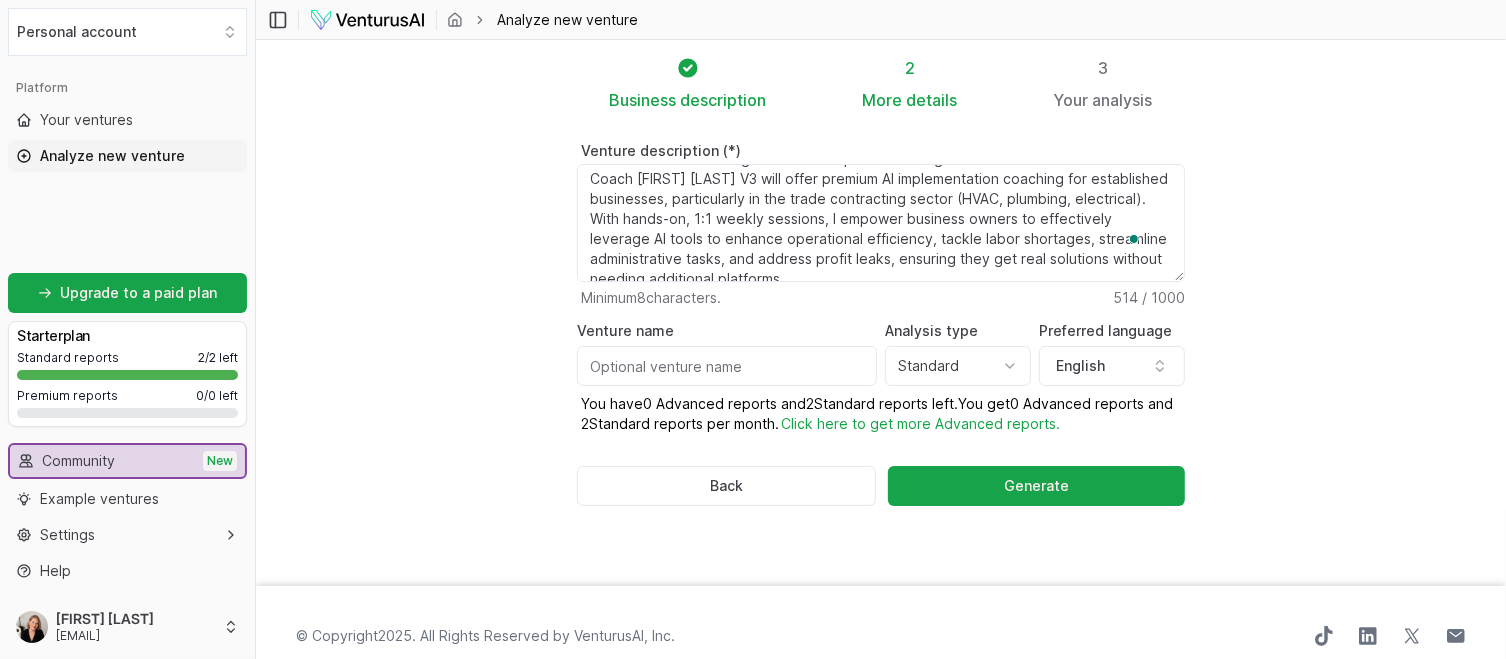 drag, startPoint x: 864, startPoint y: 161, endPoint x: 1036, endPoint y: 167, distance: 172.10461 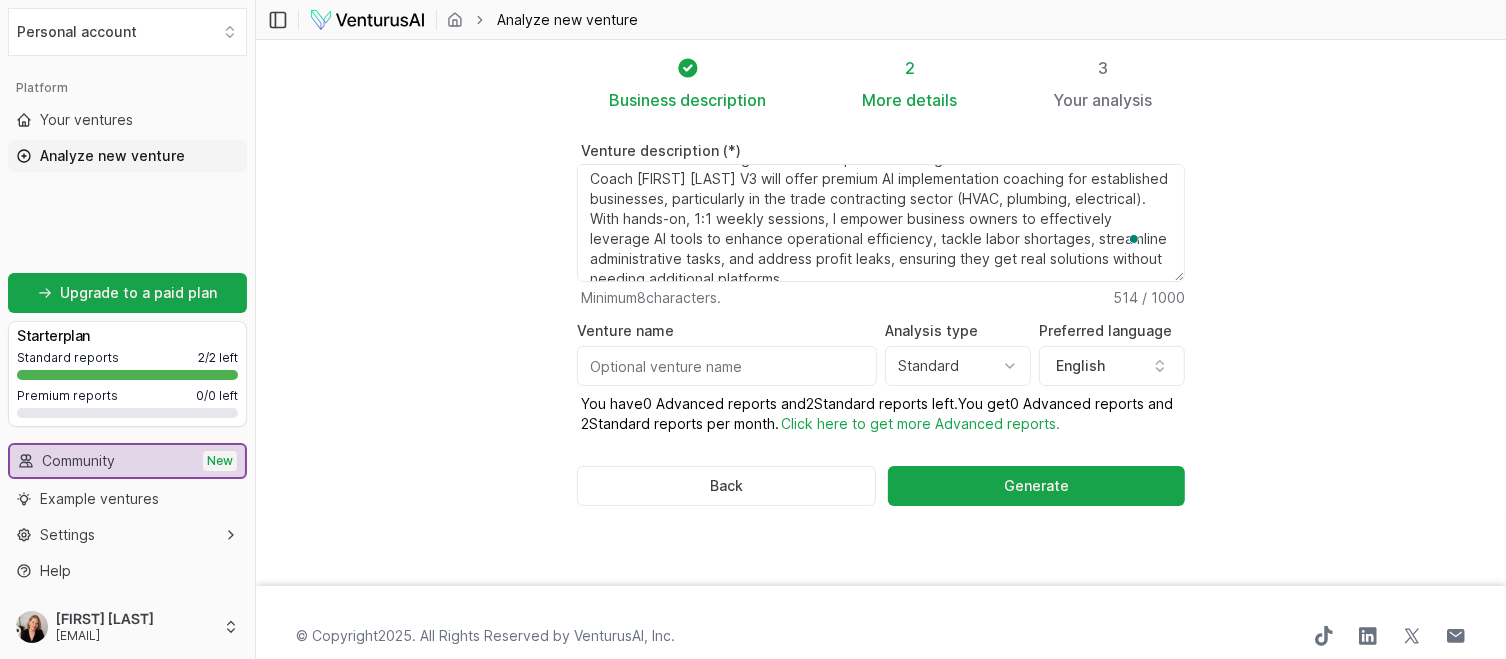 click on "Industry:
Professional and Management Development Training
Coach [FIRST] [LAST] V3 will offer premium AI implementation coaching for established businesses, particularly in the trade contracting sector (HVAC, plumbing, electrical). With hands-on, 1:1 weekly sessions, I empower business owners to effectively leverage AI tools to enhance operational efficiency, tackle labor shortages, streamline administrative tasks, and address profit leaks, ensuring they get real solutions without needing additional platforms" at bounding box center [881, 223] 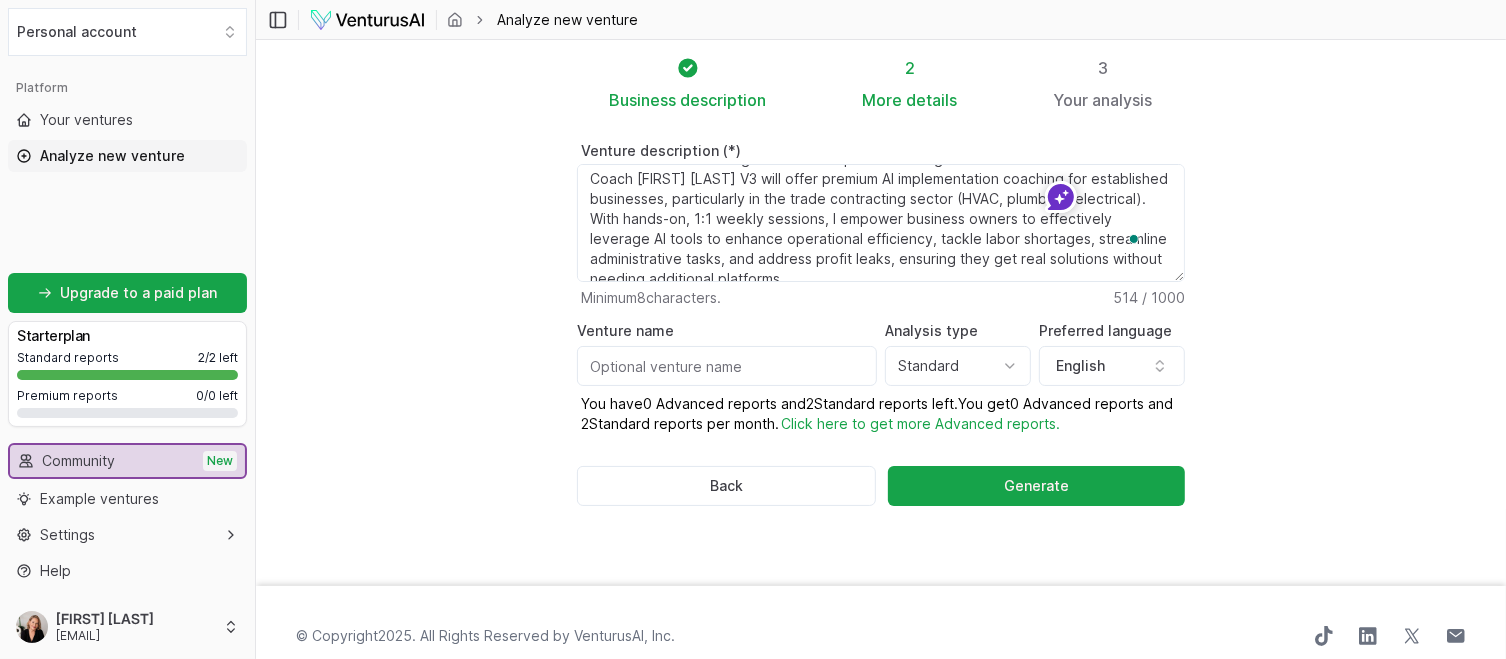 click on "Industry:
Professional and Management Development Training
Coach [FIRST] [LAST] V3 will offer premium AI implementation coaching for established businesses, particularly in the trade contracting sector (HVAC, plumbing, electrical). With hands-on, 1:1 weekly sessions, I empower business owners to effectively leverage AI tools to enhance operational efficiency, tackle labor shortages, streamline administrative tasks, and address profit leaks, ensuring they get real solutions without needing additional platforms" at bounding box center [881, 223] 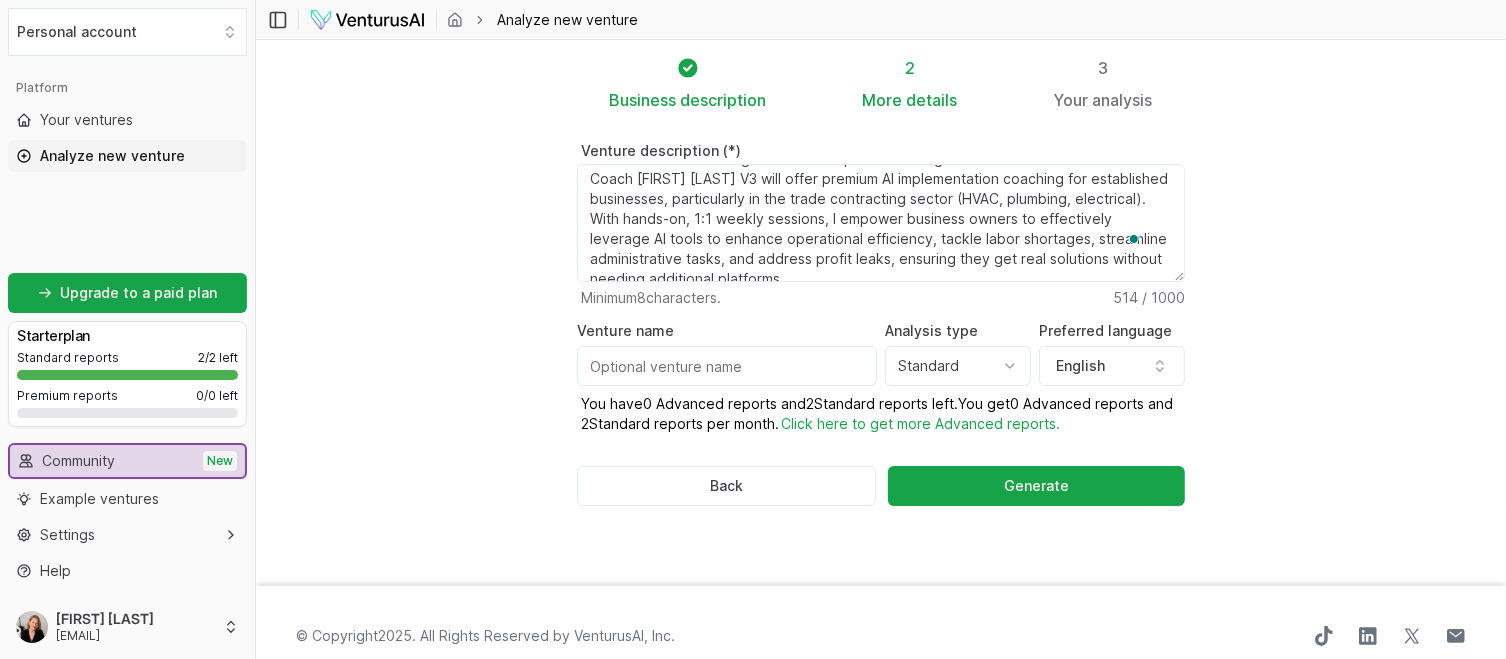 scroll, scrollTop: 40, scrollLeft: 0, axis: vertical 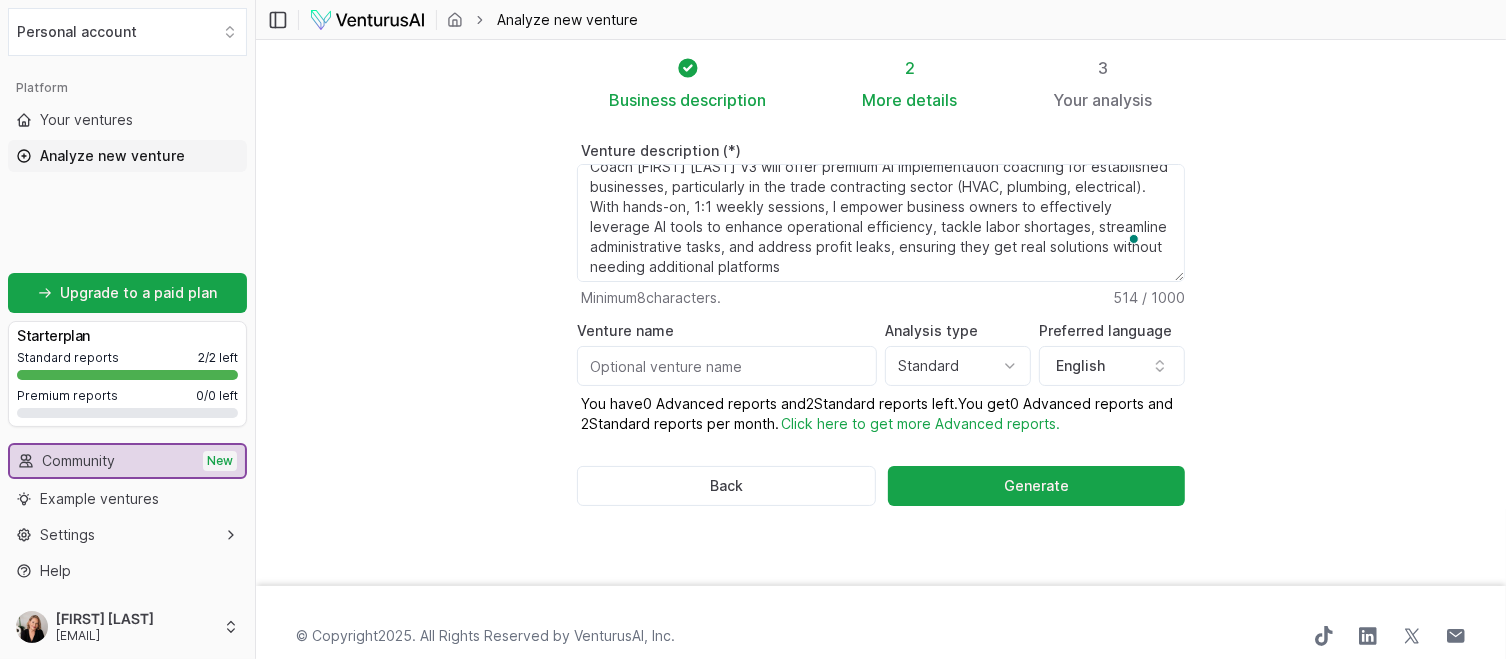 drag, startPoint x: 778, startPoint y: 161, endPoint x: 938, endPoint y: 221, distance: 170.88008 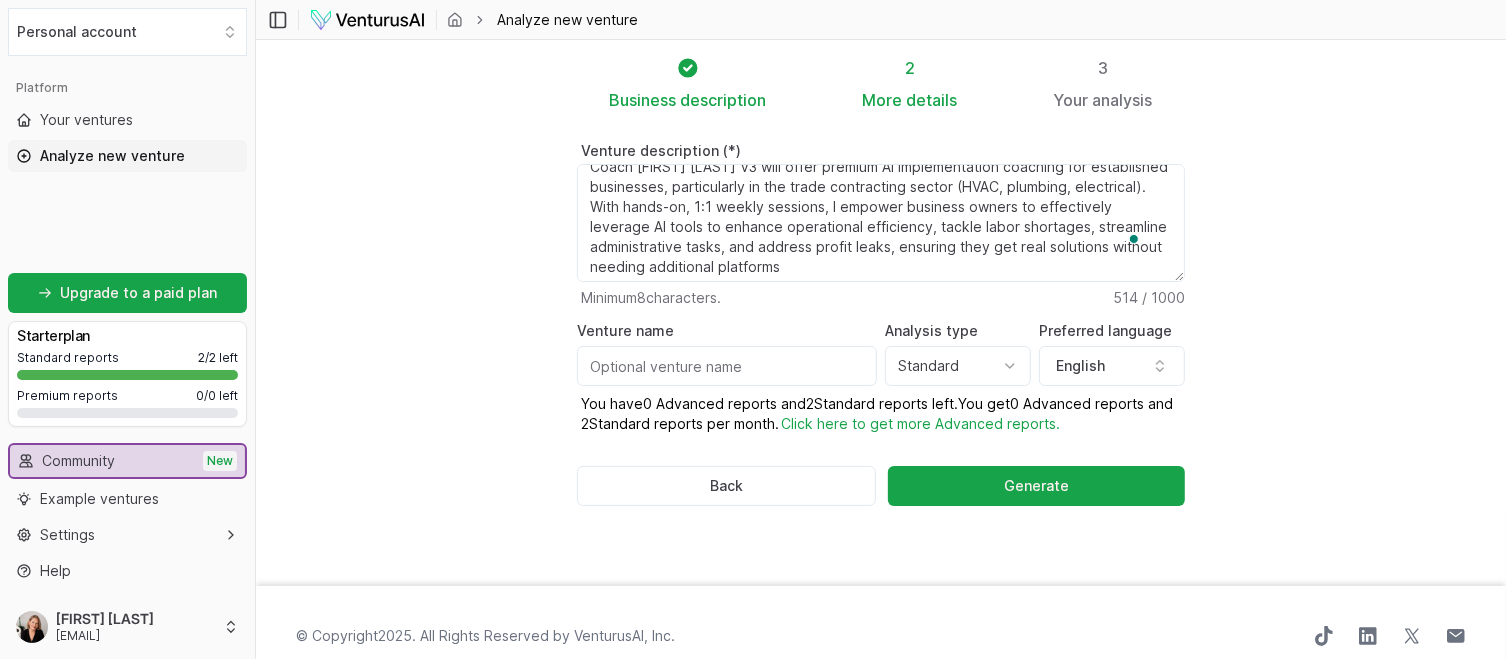 click on "Industry:
Professional and Management Development Training
Coach [FIRST] [LAST] V3 will offer premium AI implementation coaching for established businesses, particularly in the trade contracting sector (HVAC, plumbing, electrical). With hands-on, 1:1 weekly sessions, I empower business owners to effectively leverage AI tools to enhance operational efficiency, tackle labor shortages, streamline administrative tasks, and address profit leaks, ensuring they get real solutions without needing additional platforms" at bounding box center (881, 223) 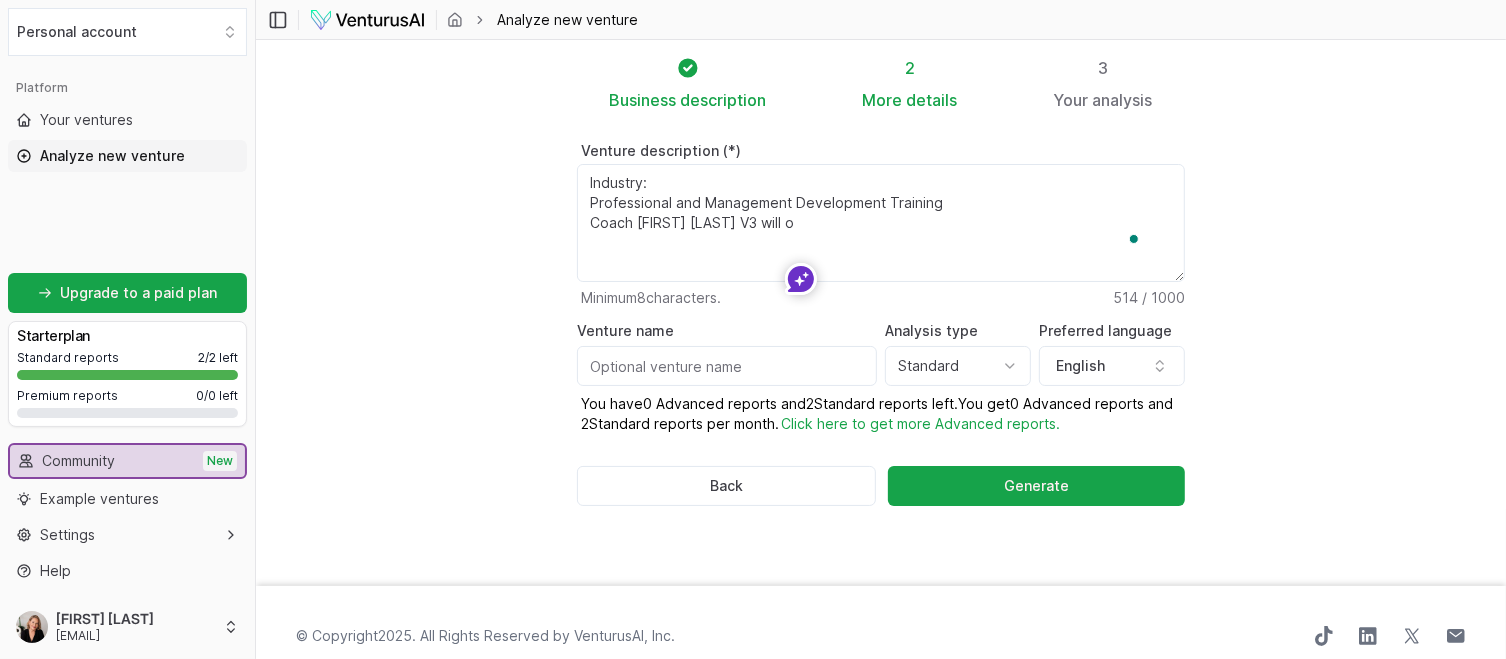 scroll, scrollTop: 0, scrollLeft: 0, axis: both 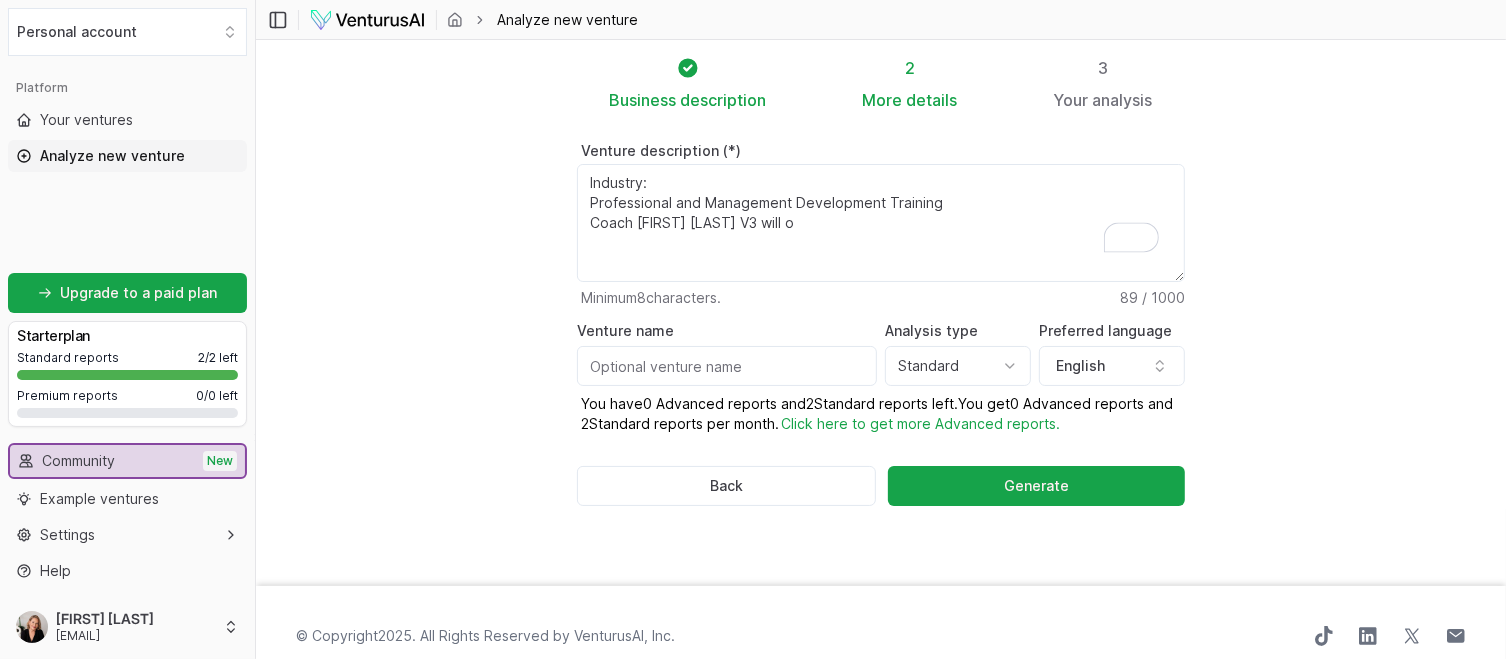 type on "Industry:
Professional and Management Development Training
Coach [FIRST] [LAST] V3 will o" 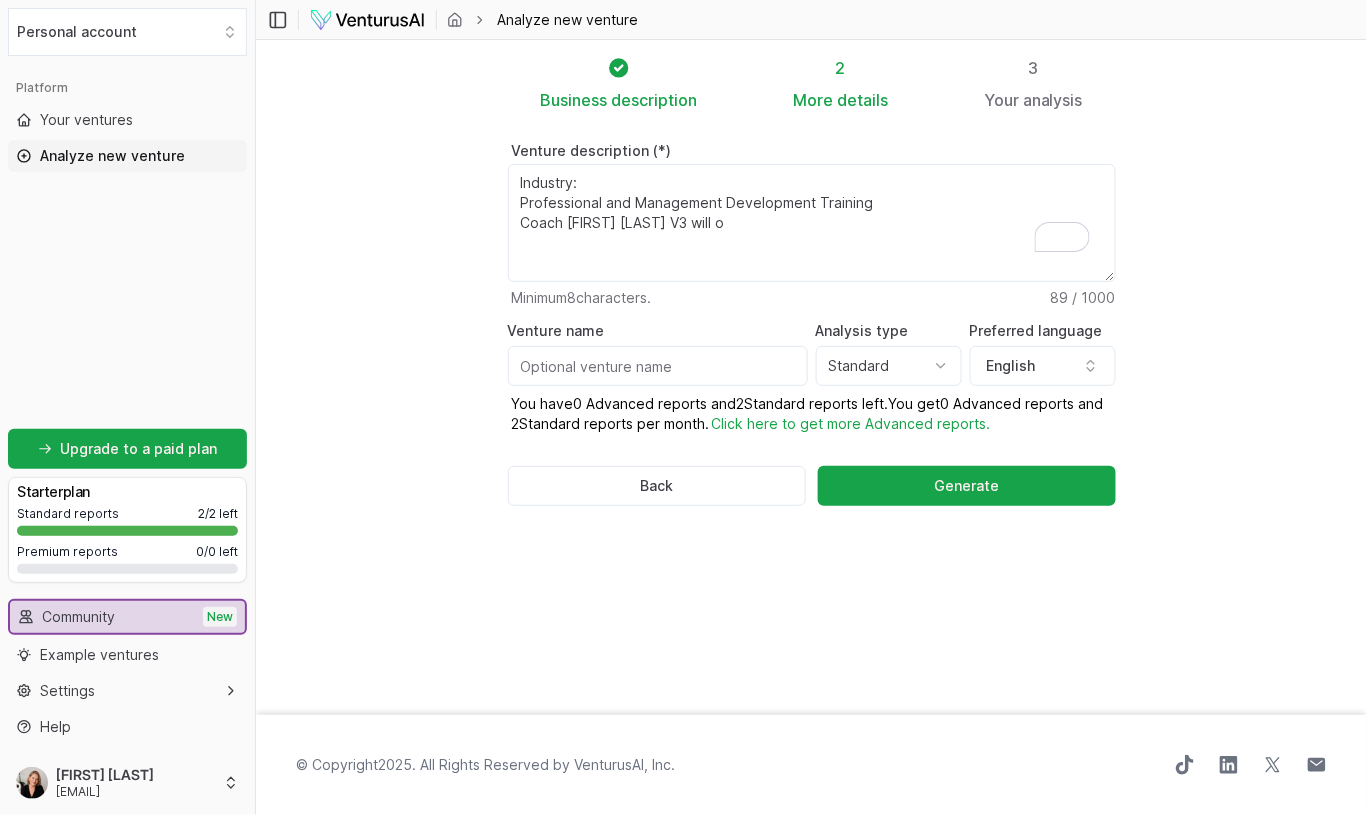 drag, startPoint x: 608, startPoint y: 170, endPoint x: 769, endPoint y: 206, distance: 164.97575 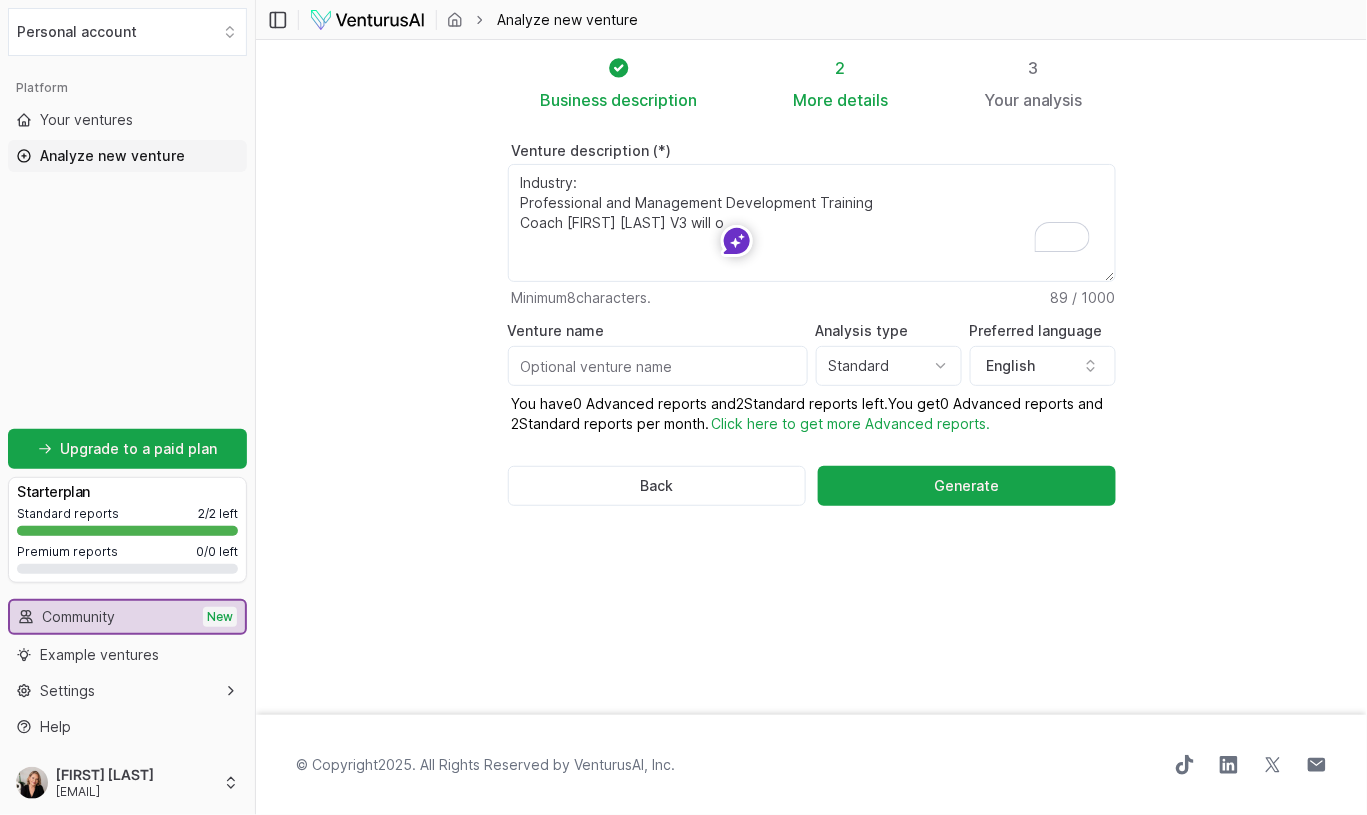 click on "Industry:
Professional and Management Development Training
Coach [FIRST] [LAST] V3 will o" at bounding box center [812, 223] 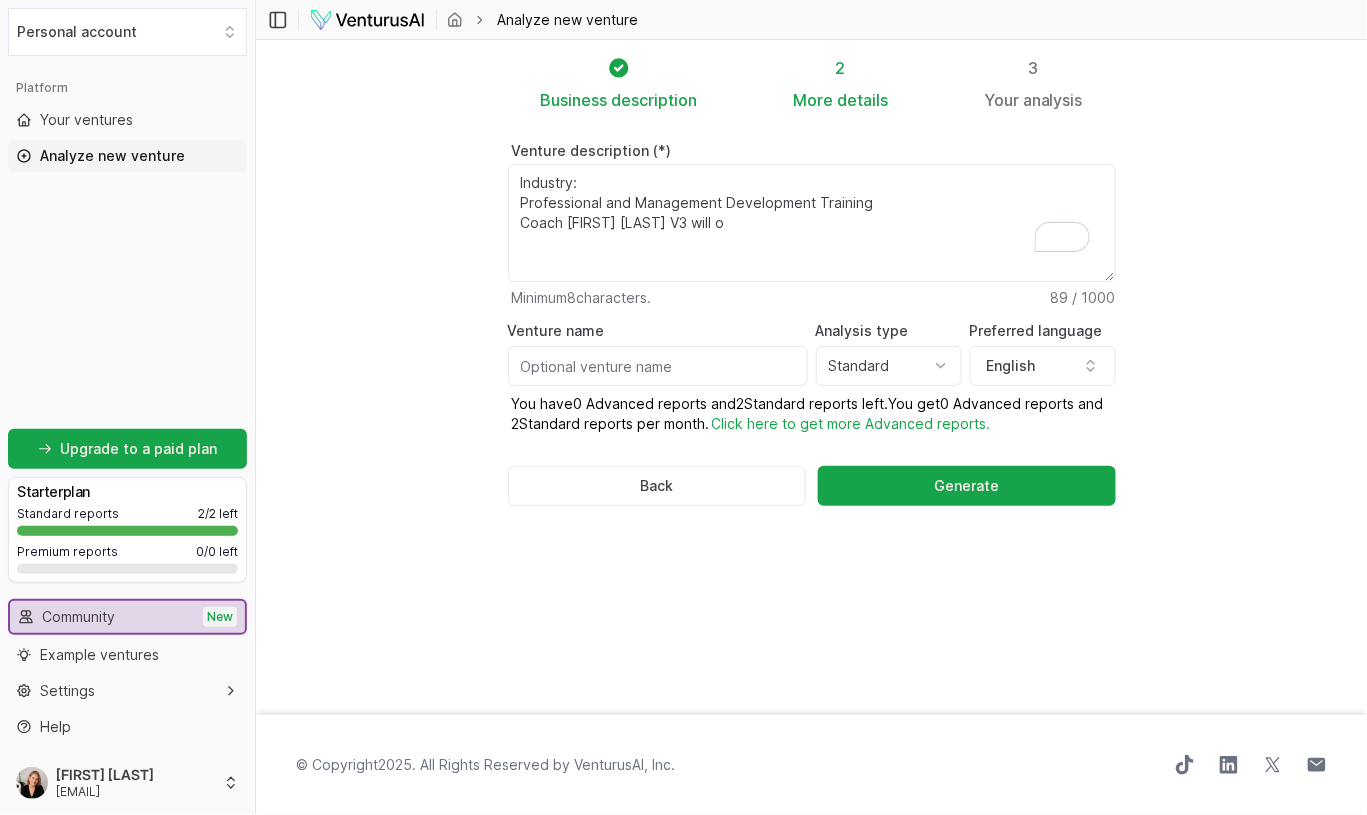 click on "Industry:
Professional and Management Development Training
Coach [FIRST] [LAST] V3 will o" at bounding box center (812, 223) 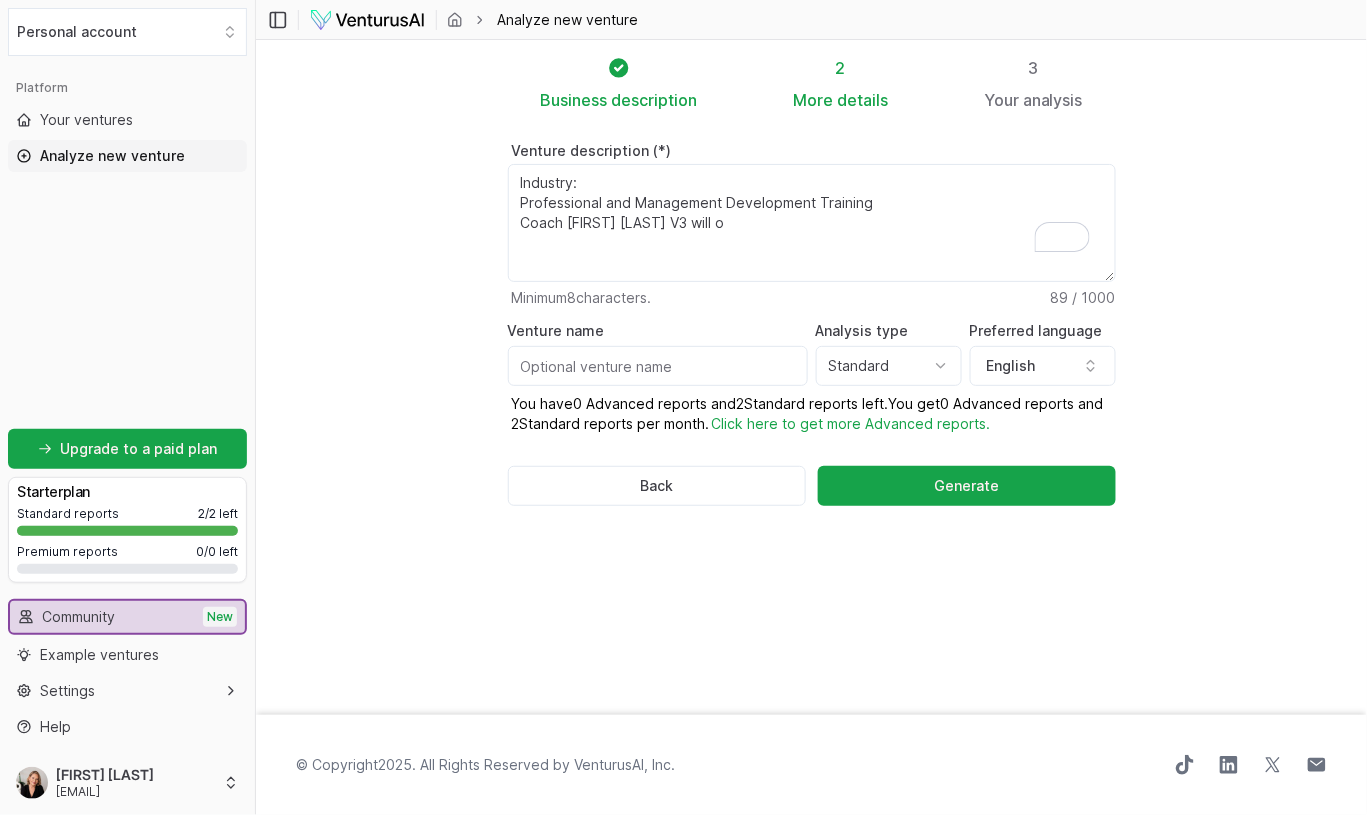 drag, startPoint x: 679, startPoint y: 197, endPoint x: 482, endPoint y: 153, distance: 201.85391 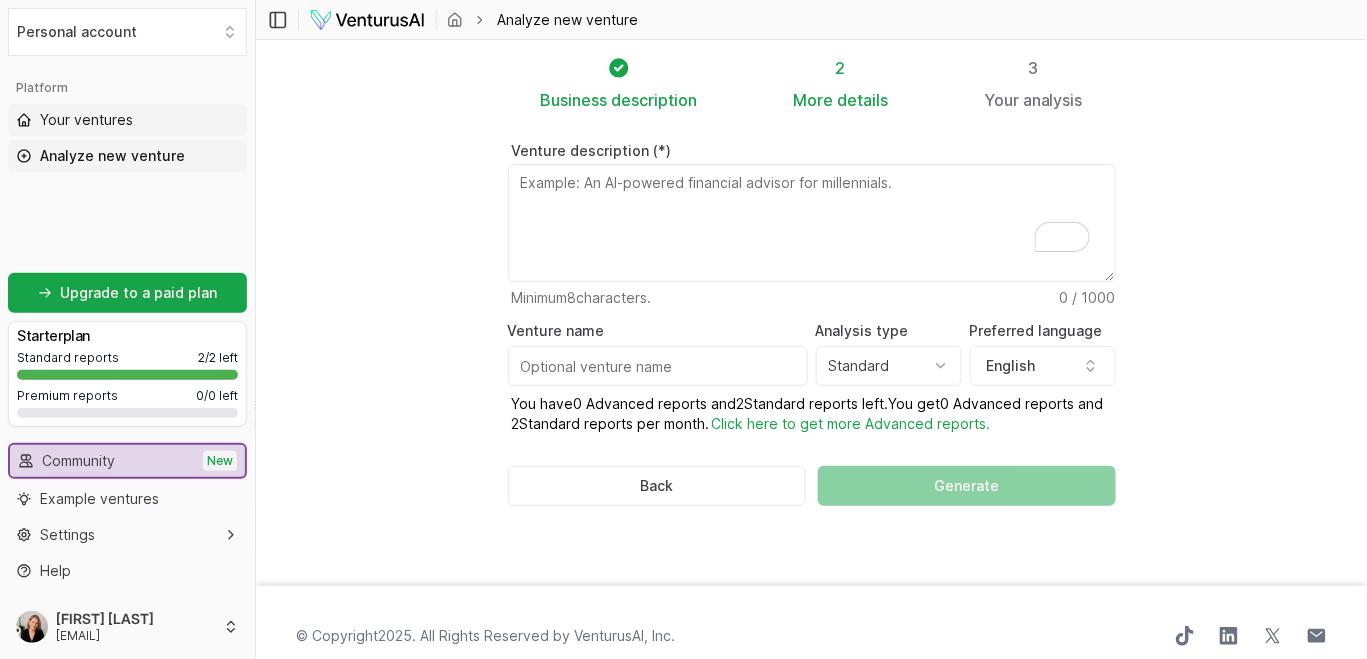 type 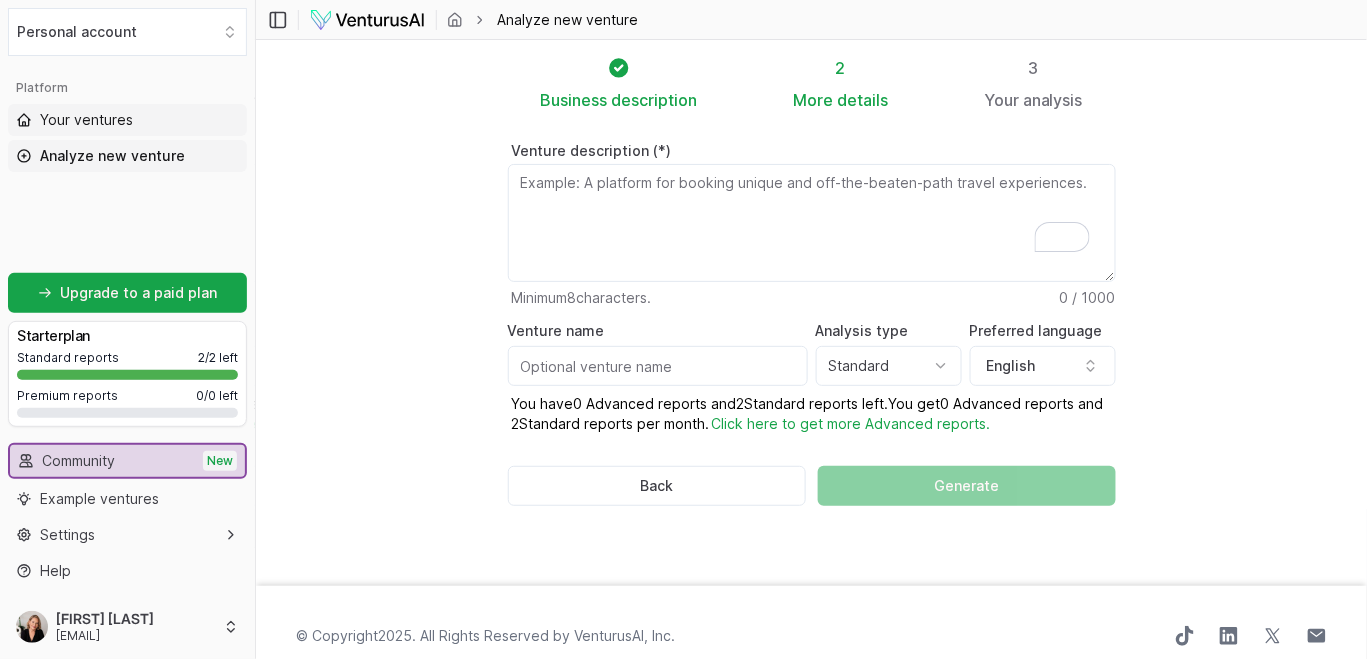click on "Your ventures" at bounding box center [86, 120] 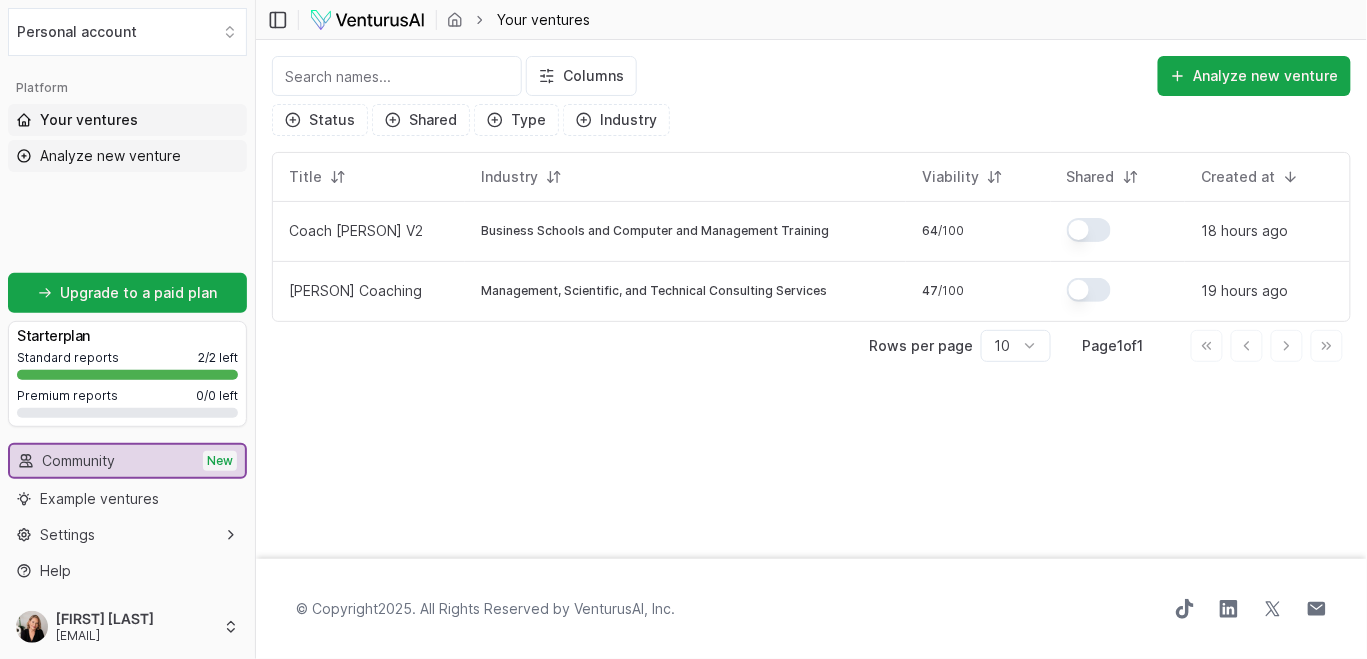 click on "Analyze new venture" at bounding box center [110, 156] 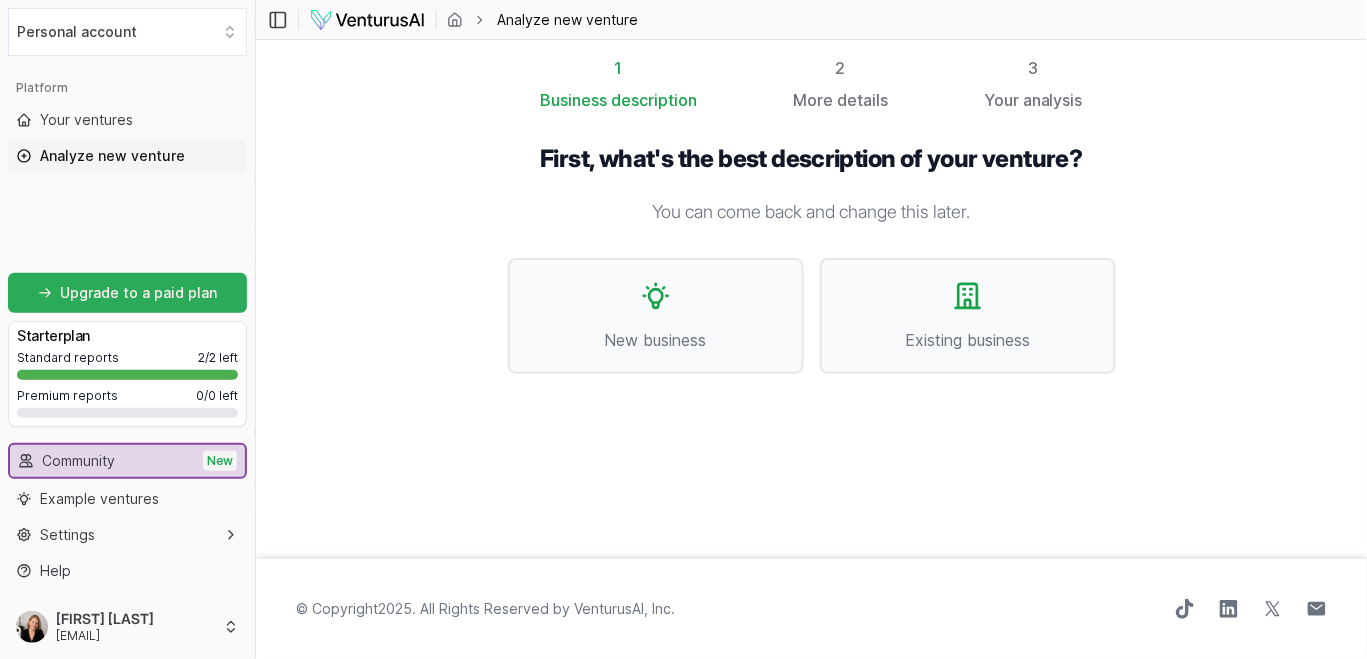 click on "Upgrade to a paid plan" at bounding box center [138, 293] 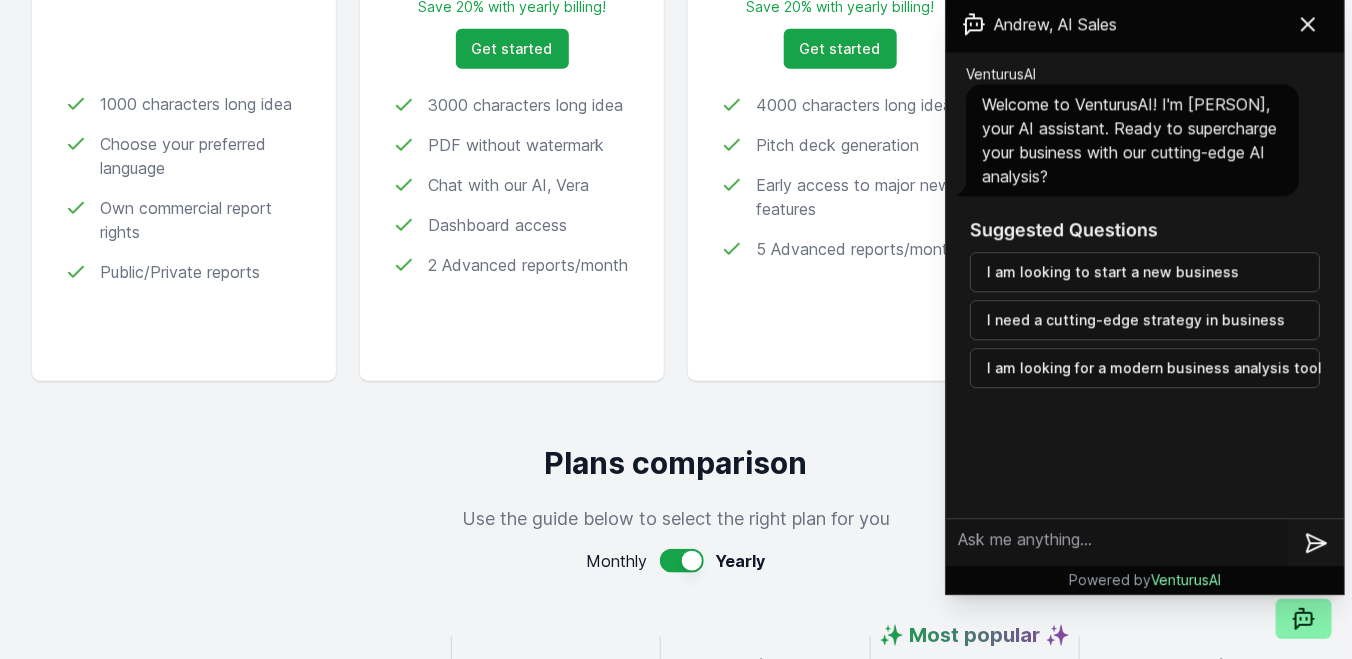 scroll, scrollTop: 498, scrollLeft: 0, axis: vertical 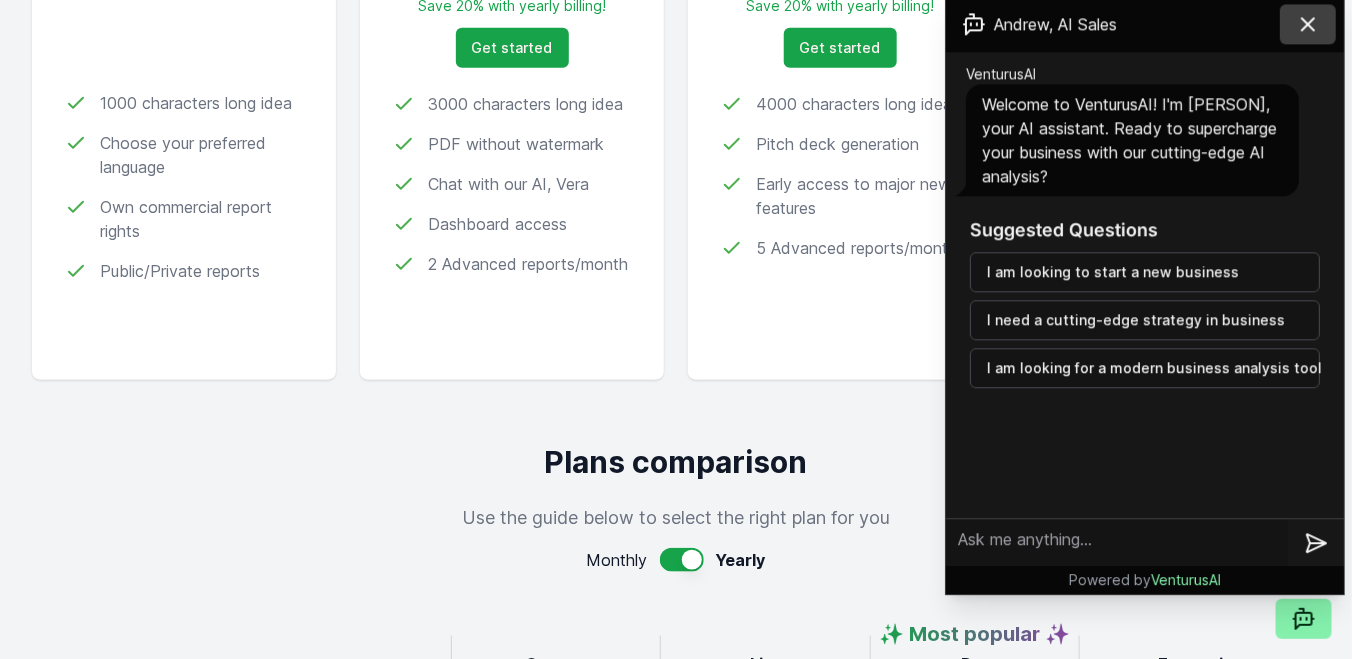 click 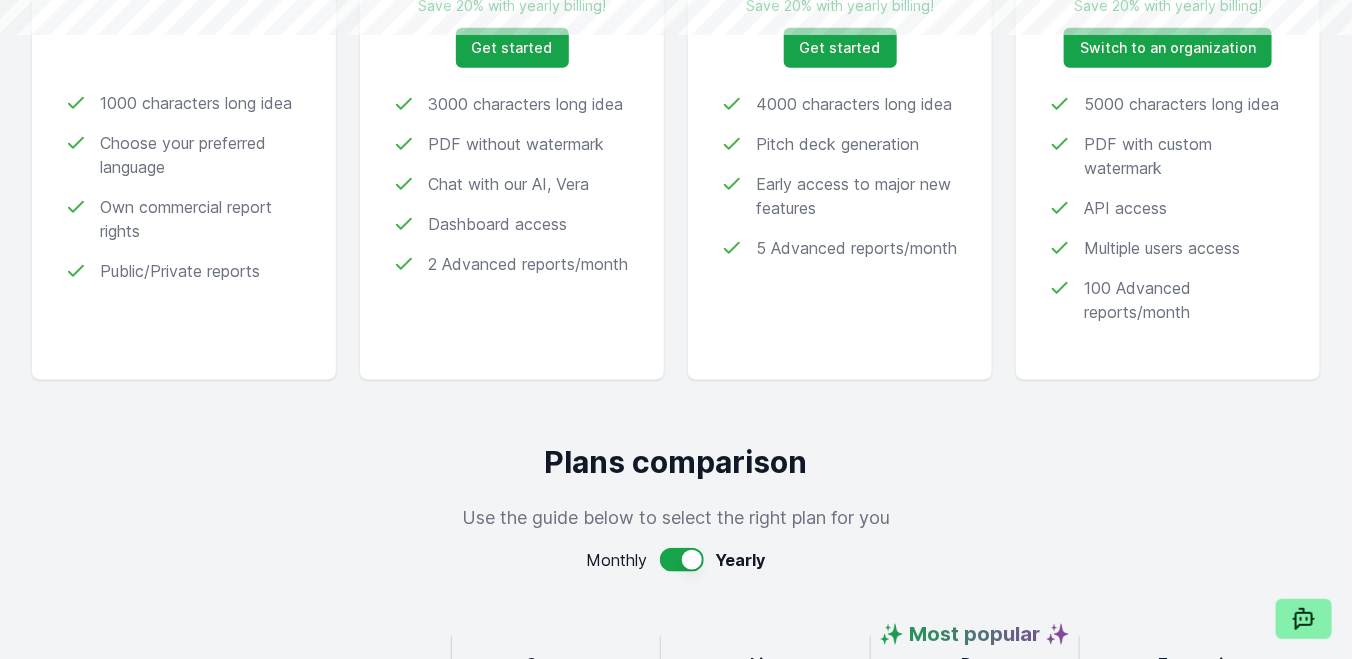 scroll, scrollTop: 0, scrollLeft: 0, axis: both 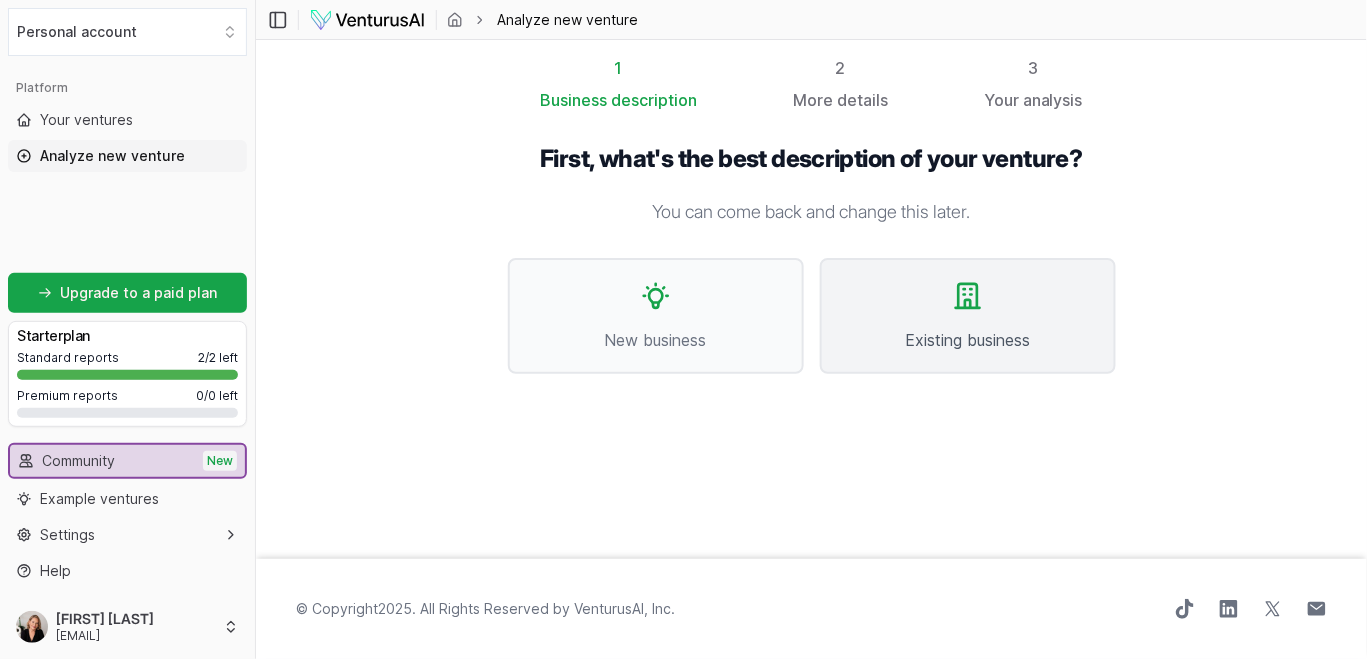 click on "Existing business" at bounding box center [968, 316] 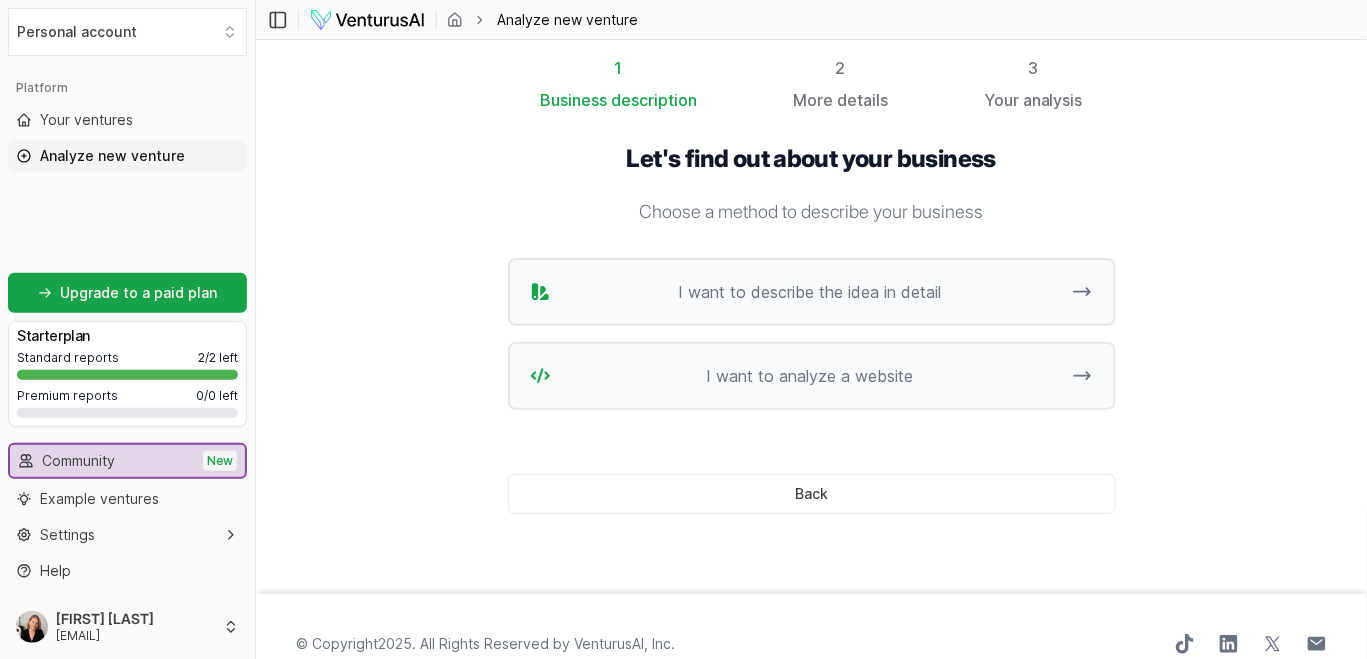 click on "1 Business   description 2 More   details 3 Your   analysis Let's find out about your business Choose a method to describe your business I want to describe the idea in detail I want to analyze a website Back" at bounding box center [811, 317] 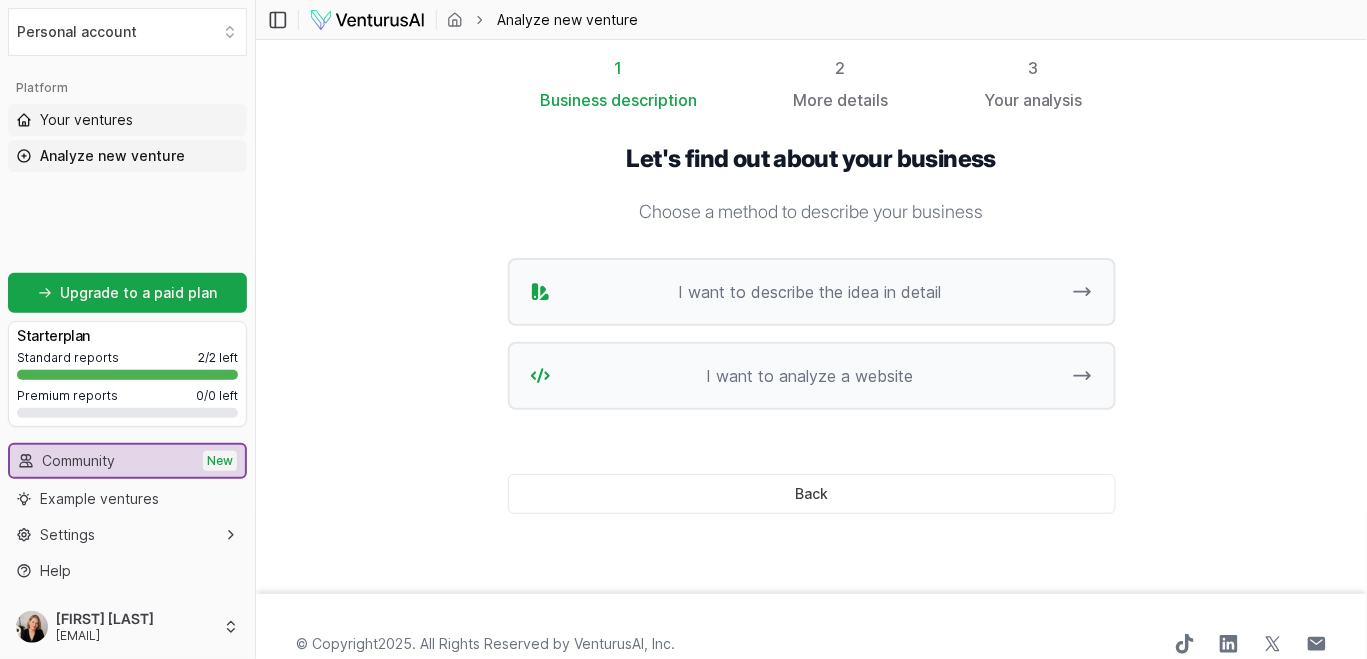 click on "Your ventures" at bounding box center [86, 120] 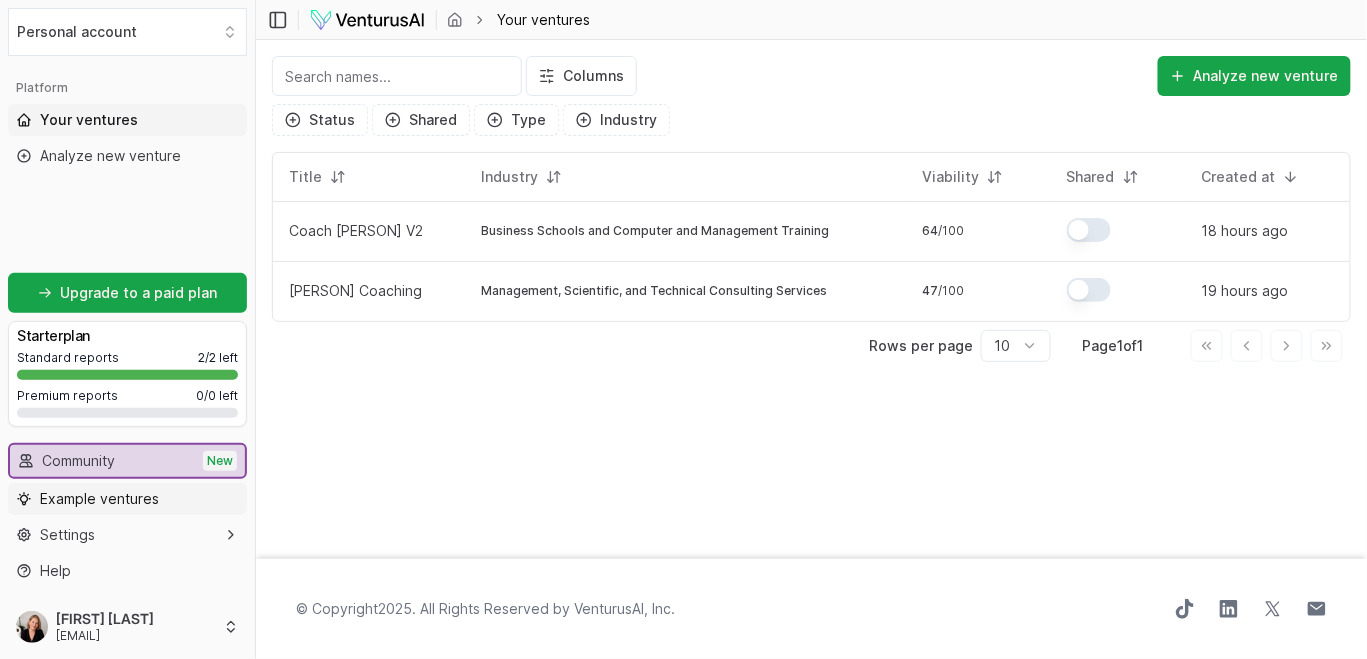 click on "Example ventures" at bounding box center (127, 499) 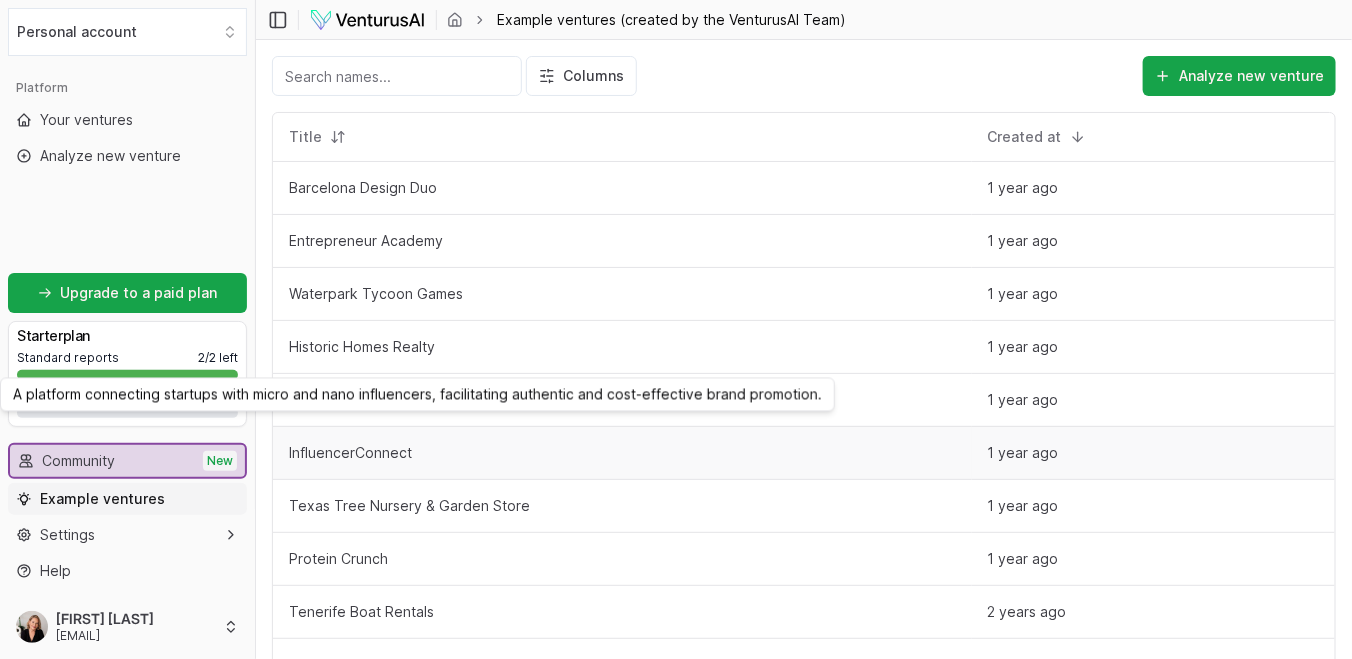 click on "InfluencerConnect" at bounding box center (350, 452) 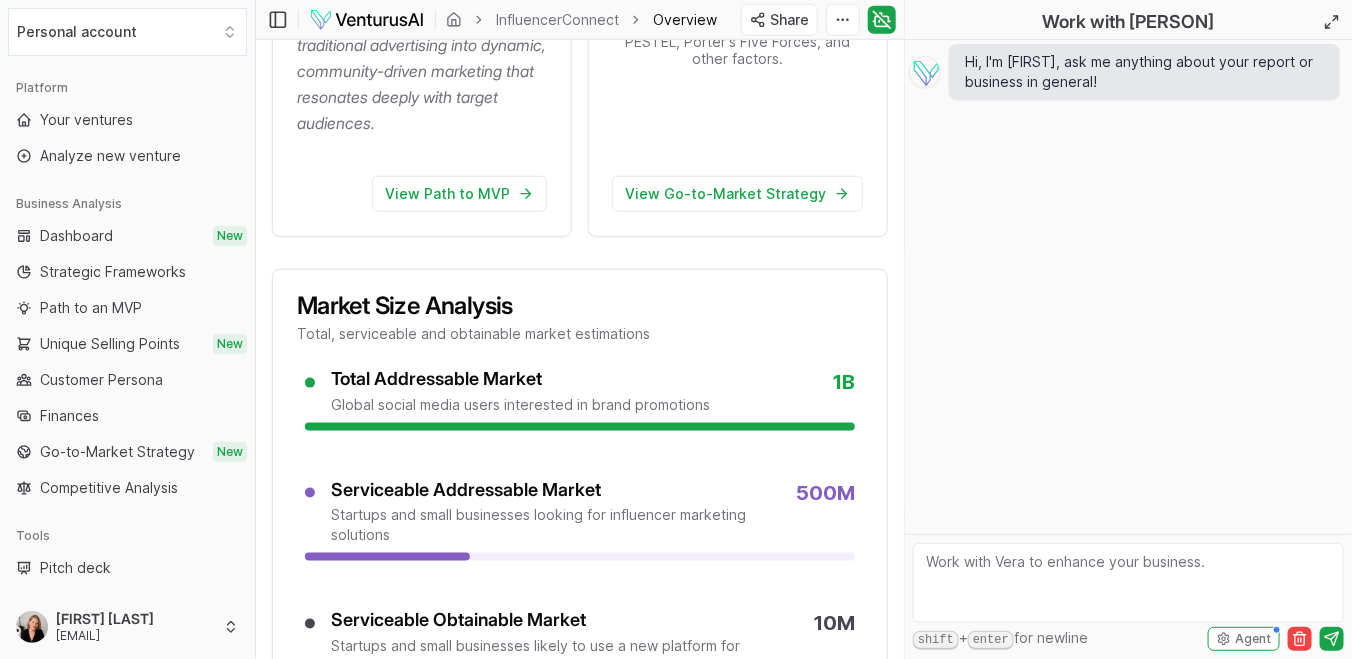 scroll, scrollTop: 698, scrollLeft: 0, axis: vertical 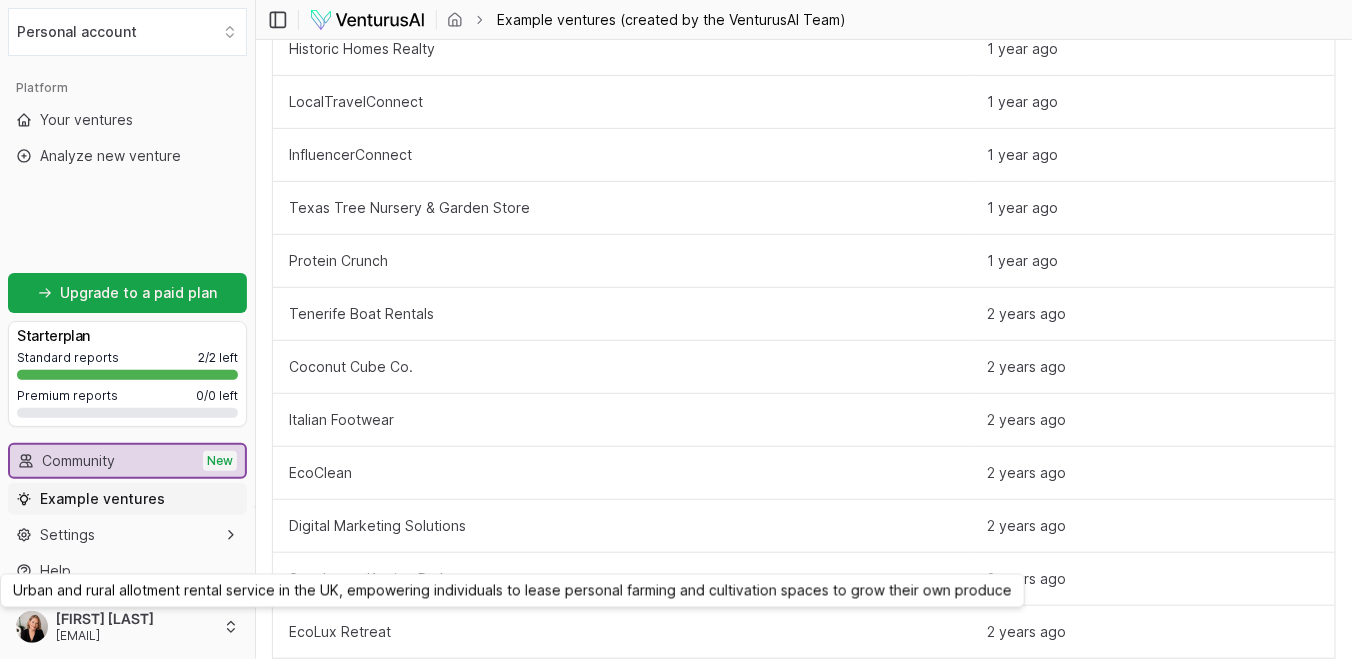 click on "GrowSpace" at bounding box center (328, 684) 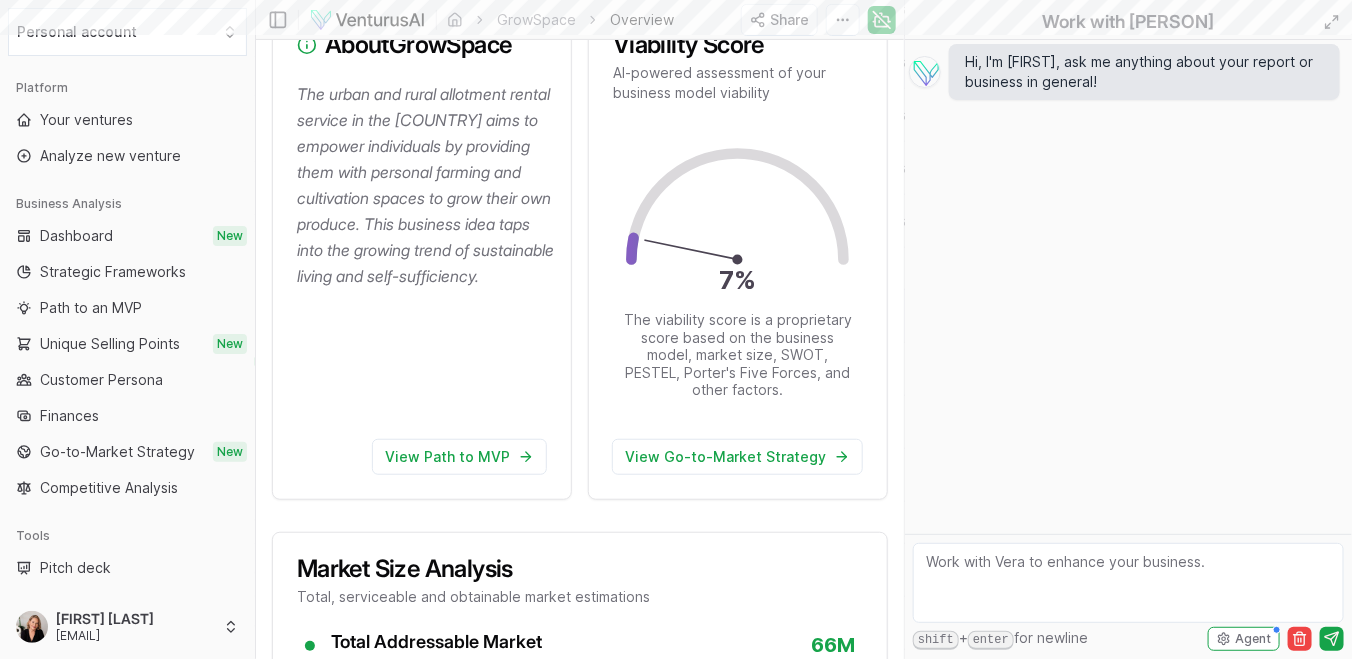 scroll, scrollTop: 0, scrollLeft: 0, axis: both 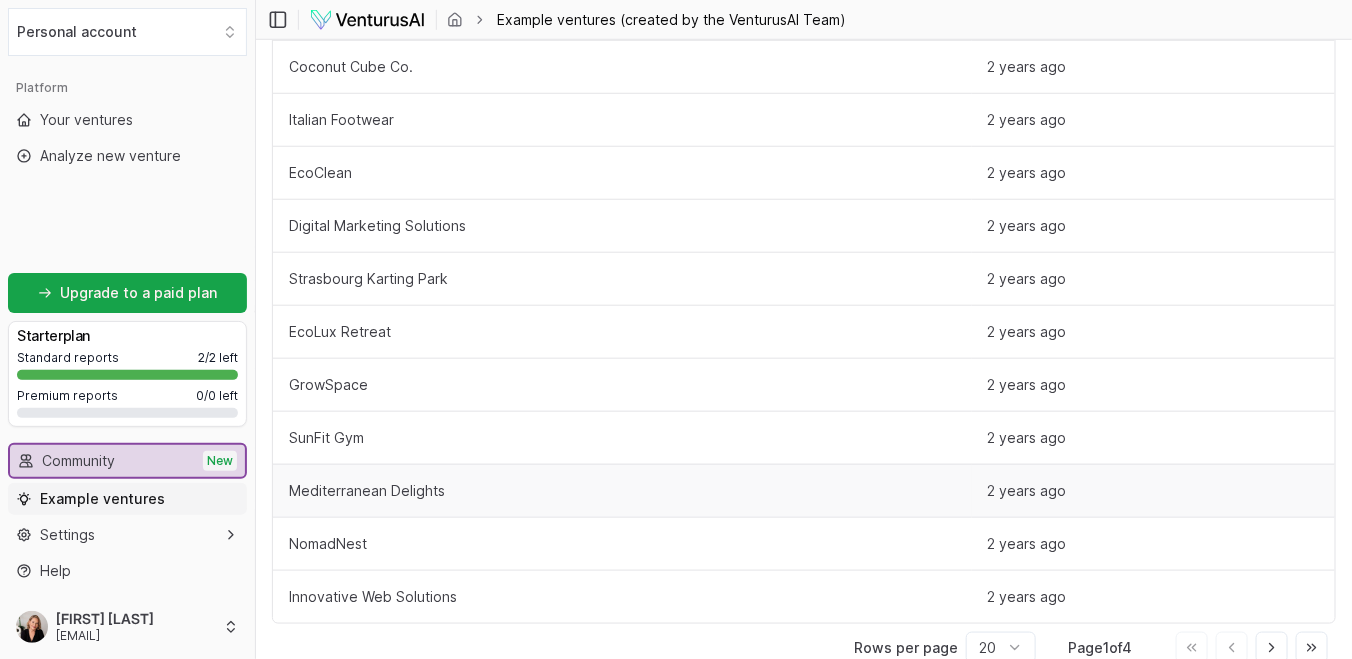 click on "Mediterranean Delights" at bounding box center [367, 490] 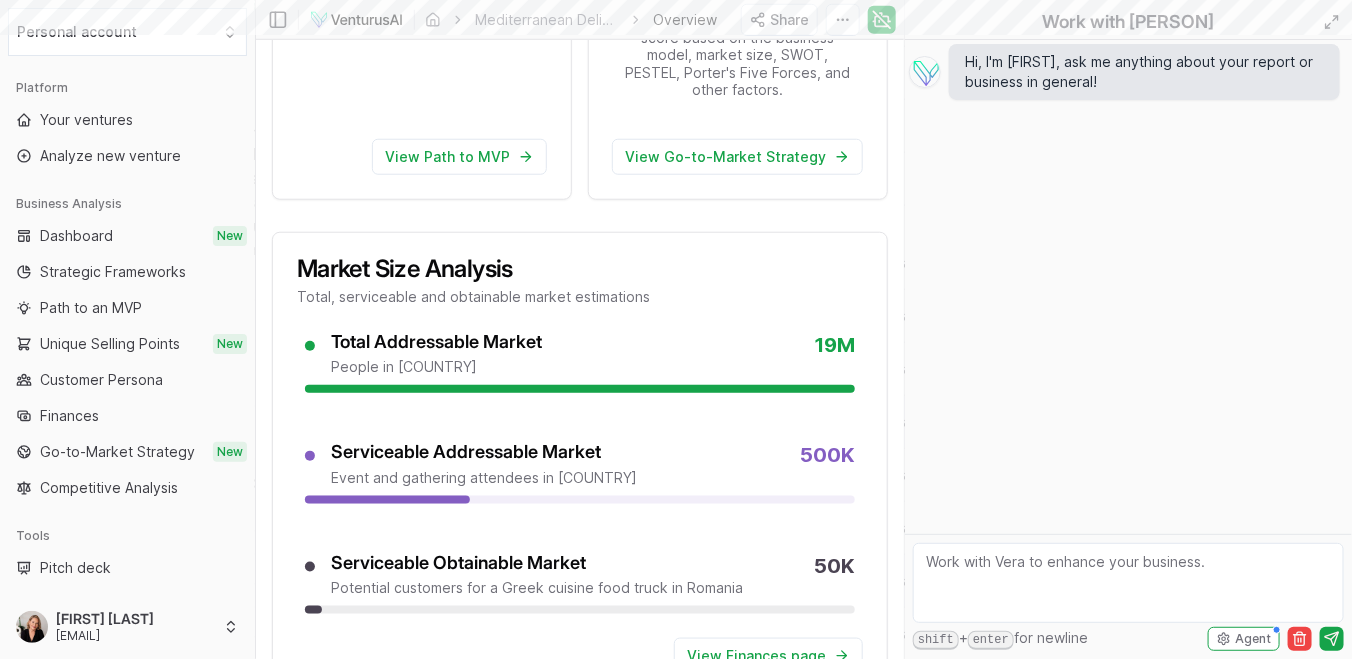 scroll, scrollTop: 0, scrollLeft: 0, axis: both 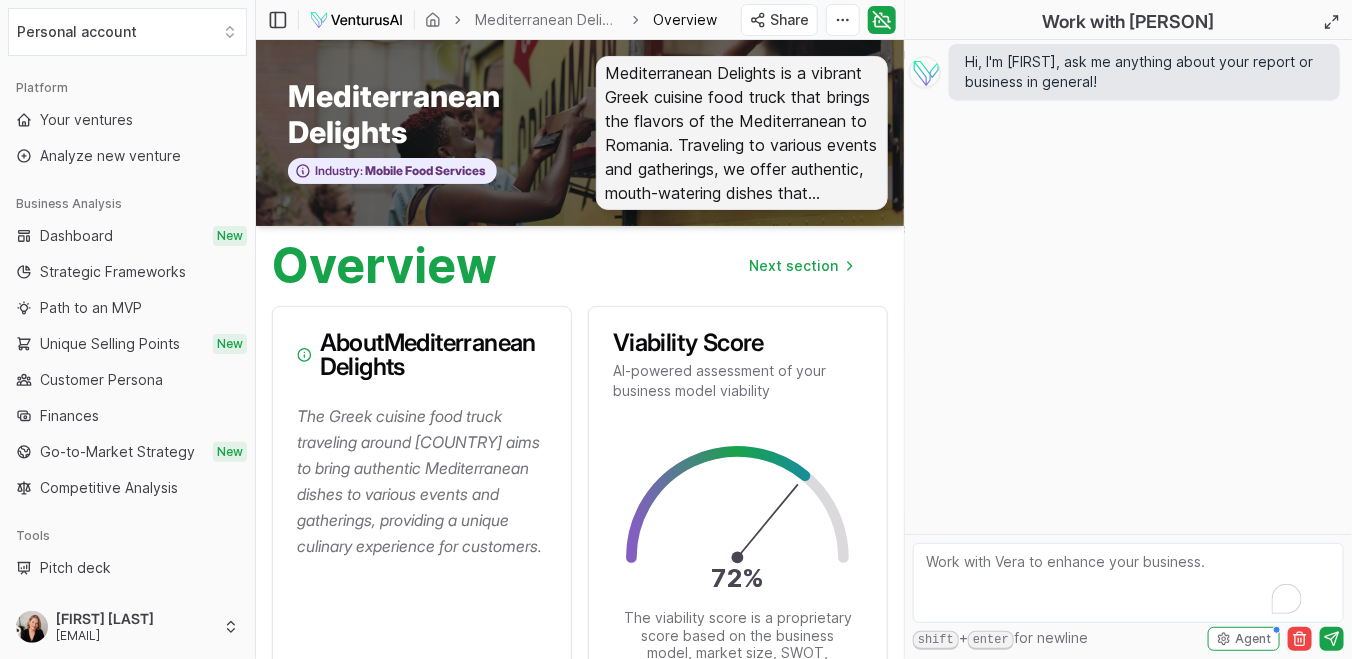 click at bounding box center (1128, 583) 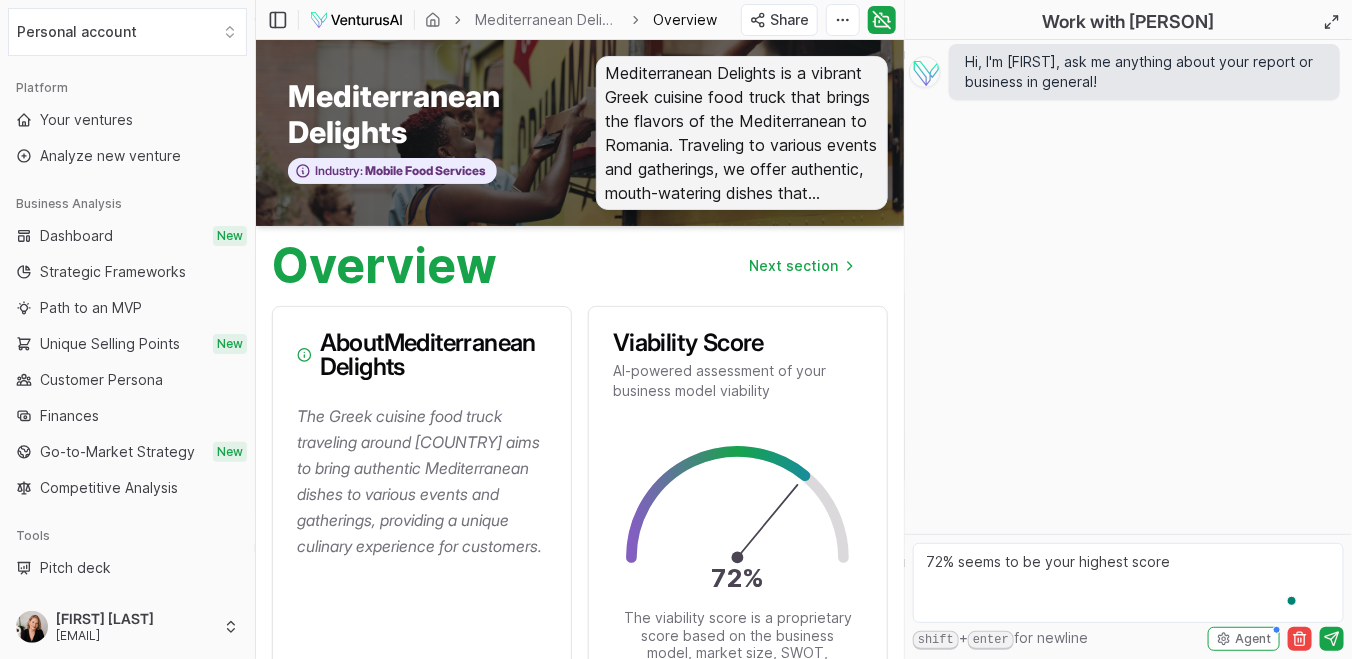 type on "72% seems to be your highest score" 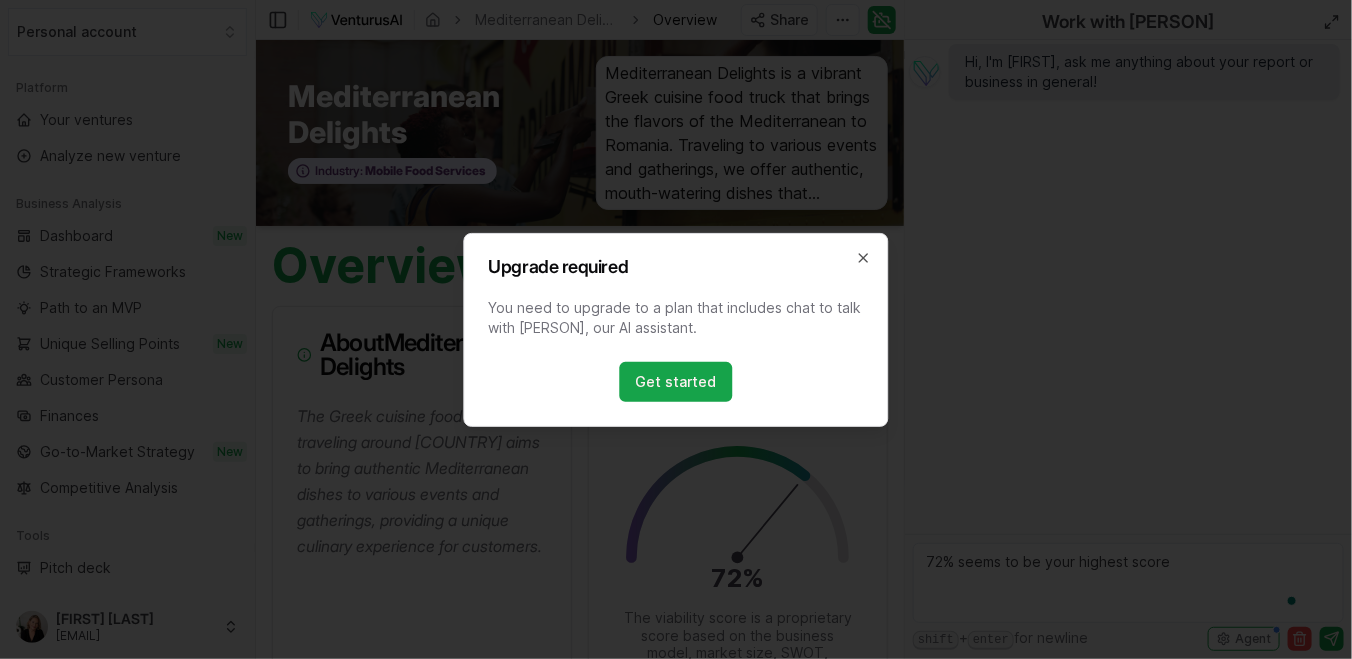 type 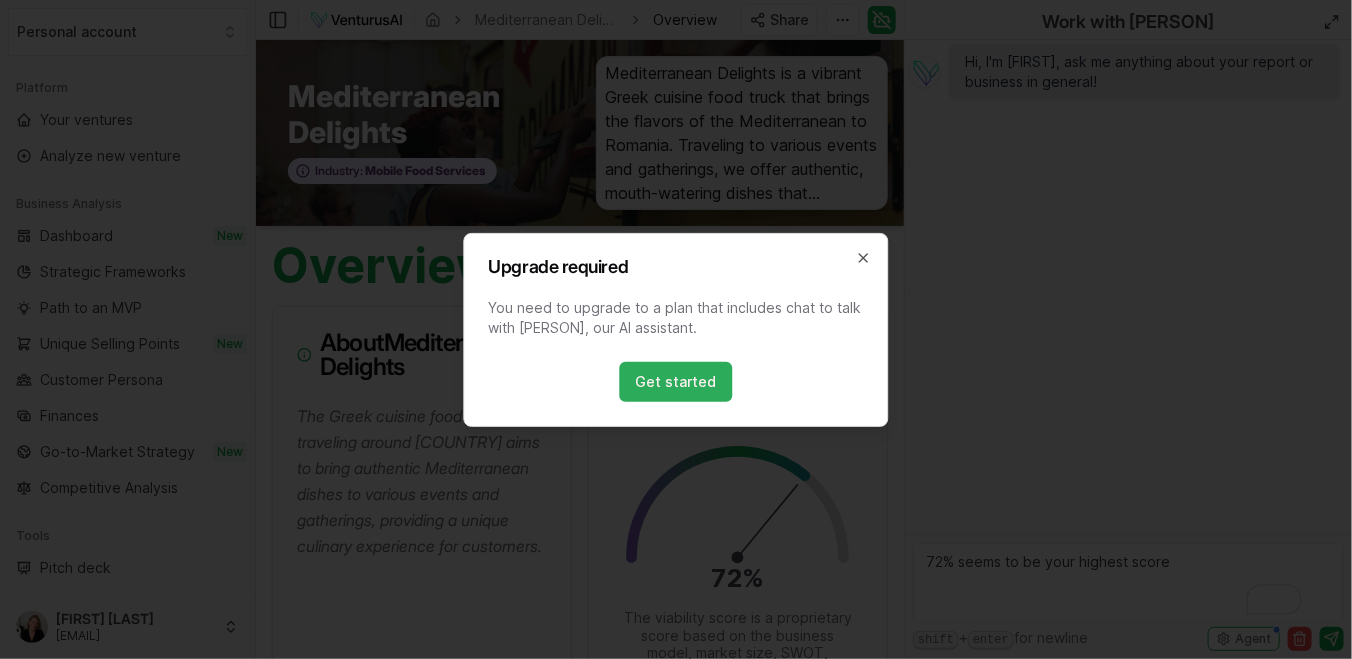 click on "Get started" at bounding box center (676, 382) 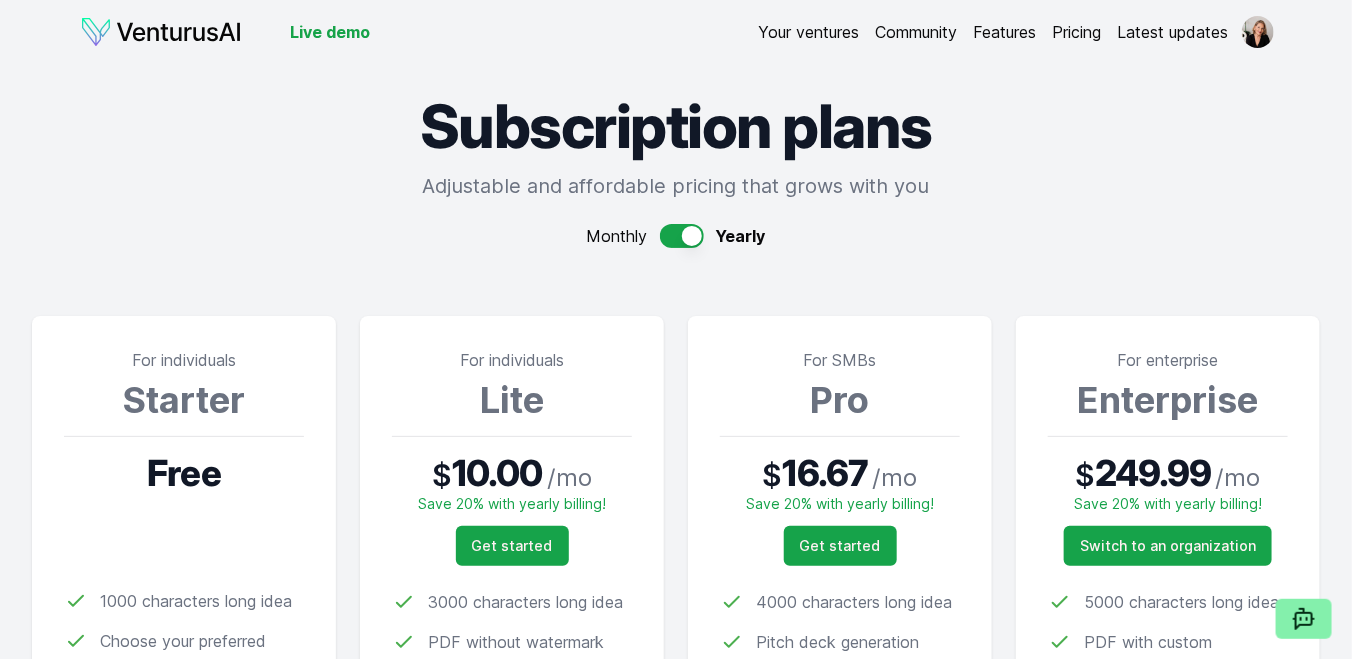 click on "Pricing" at bounding box center [1076, 32] 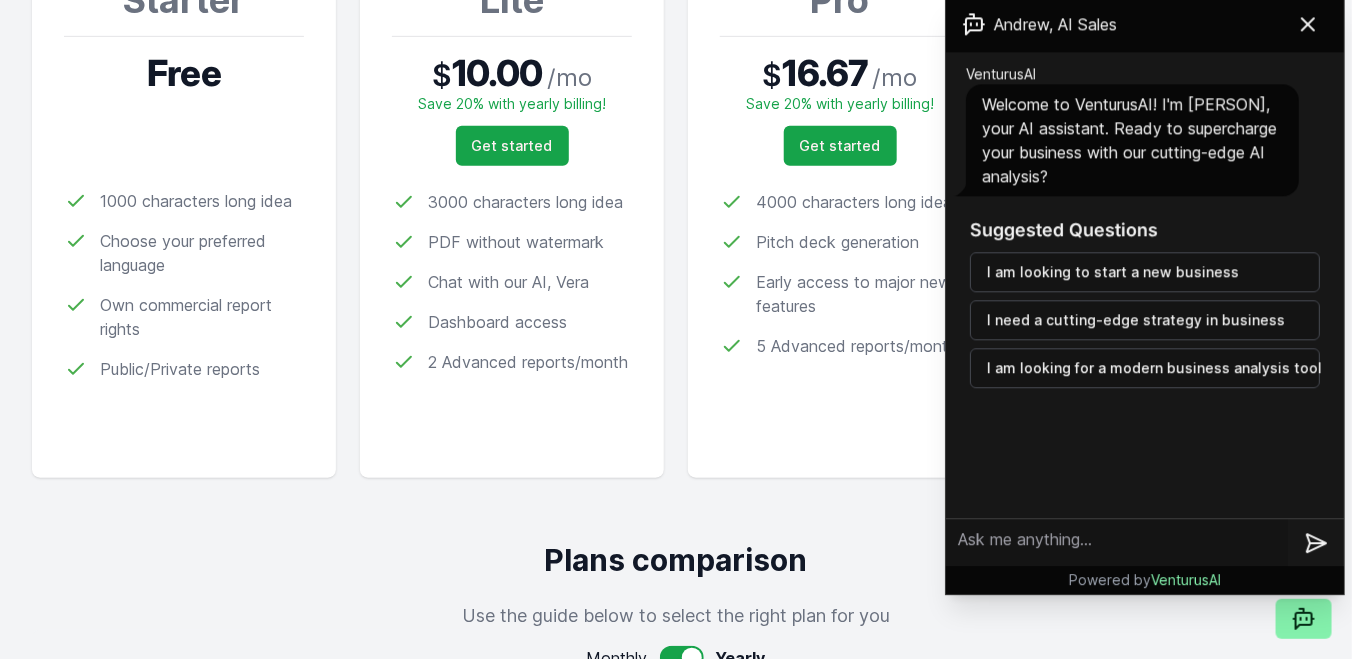 scroll, scrollTop: 400, scrollLeft: 0, axis: vertical 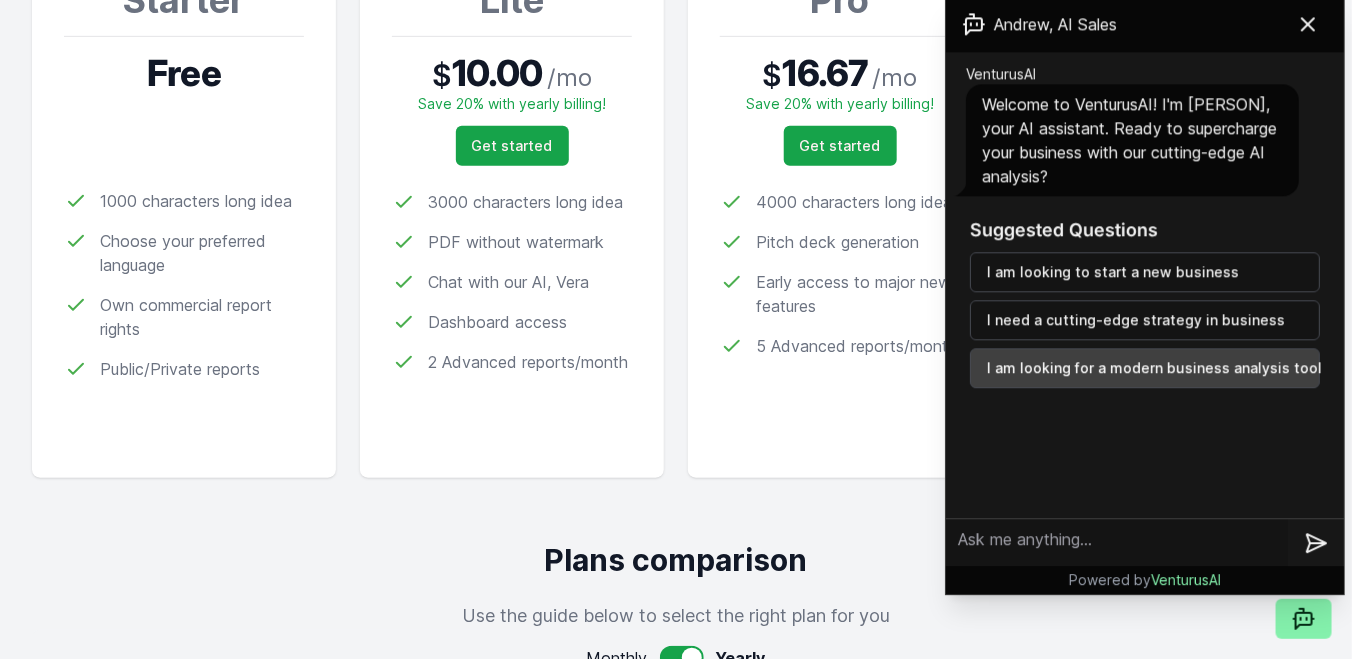 click on "I am looking for a modern business analysis tool" at bounding box center (1145, 368) 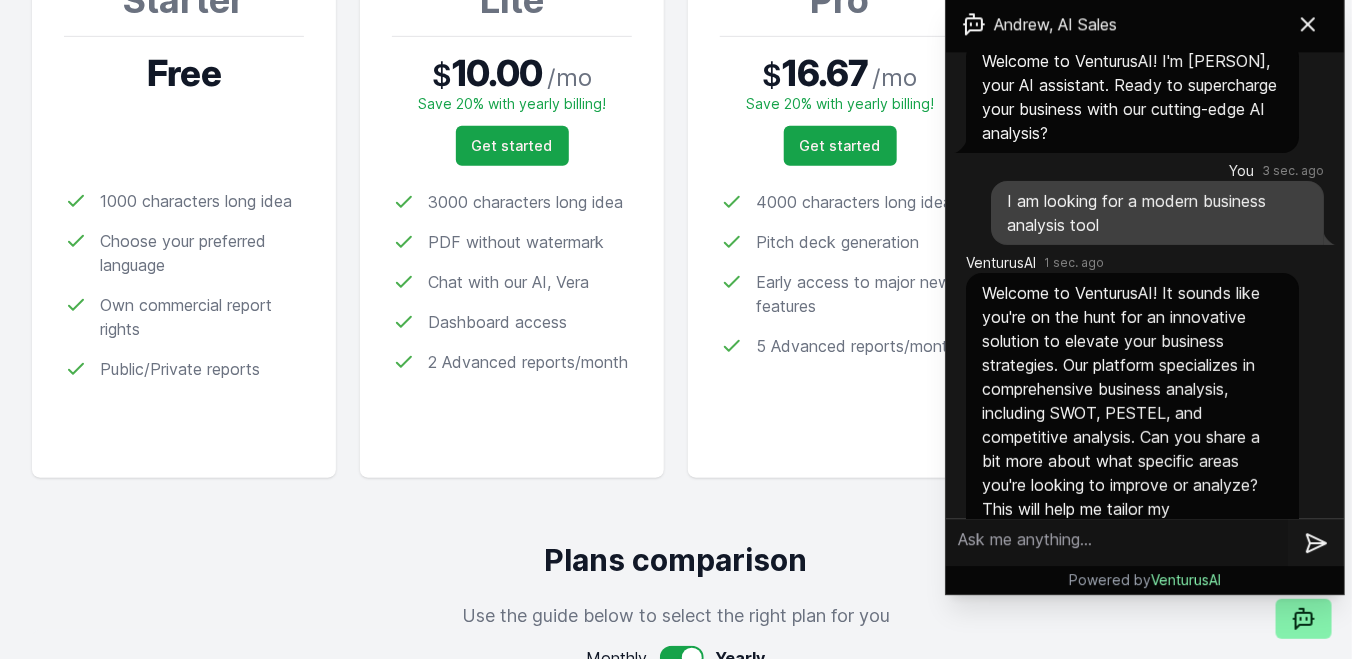 scroll, scrollTop: 45, scrollLeft: 0, axis: vertical 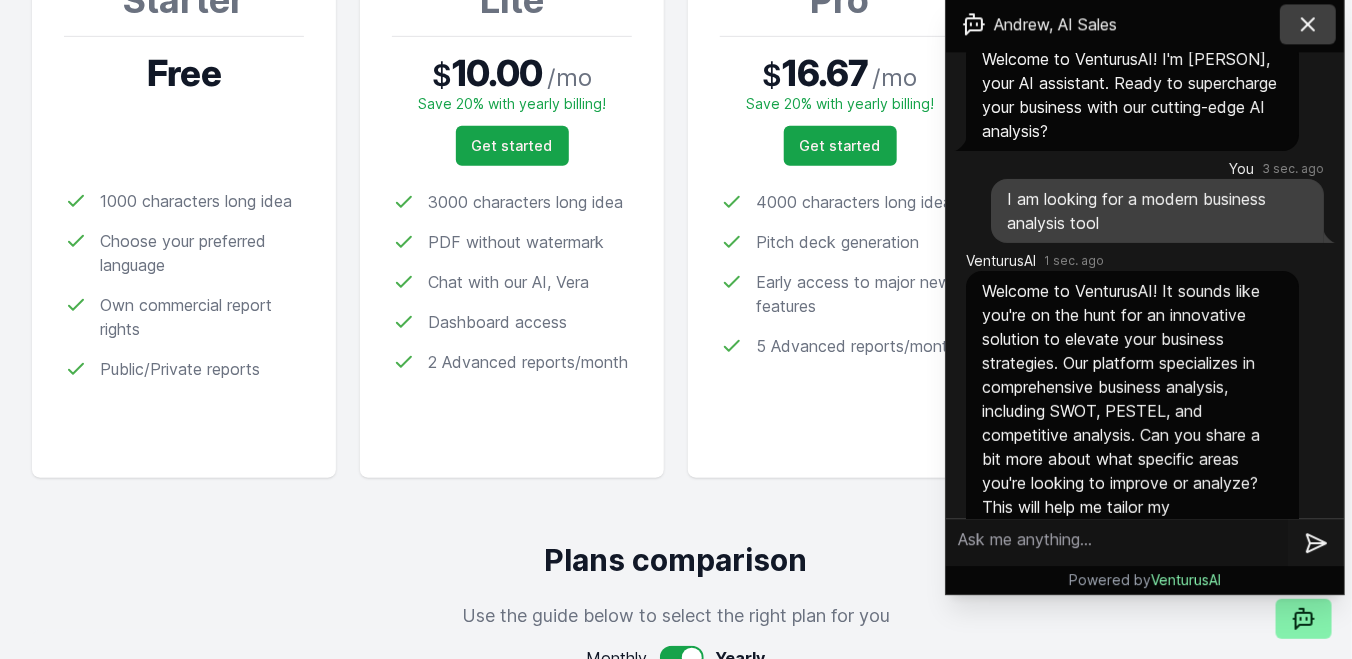 click 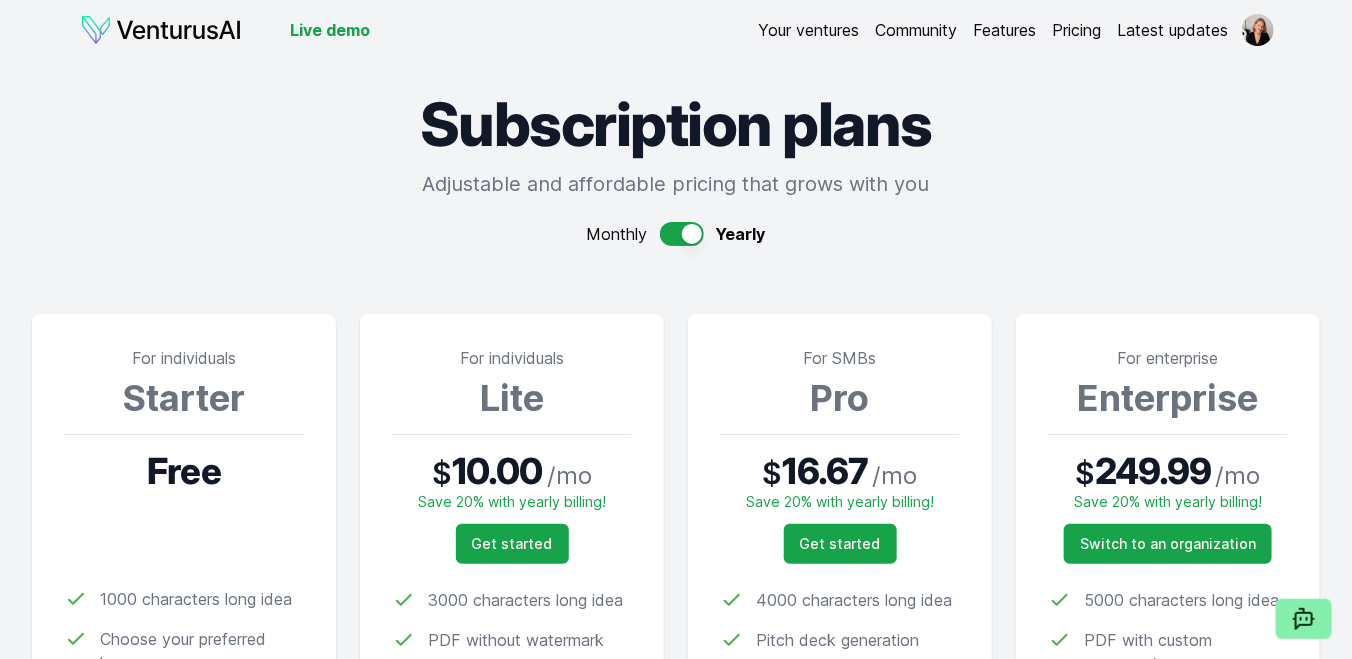 scroll, scrollTop: 0, scrollLeft: 0, axis: both 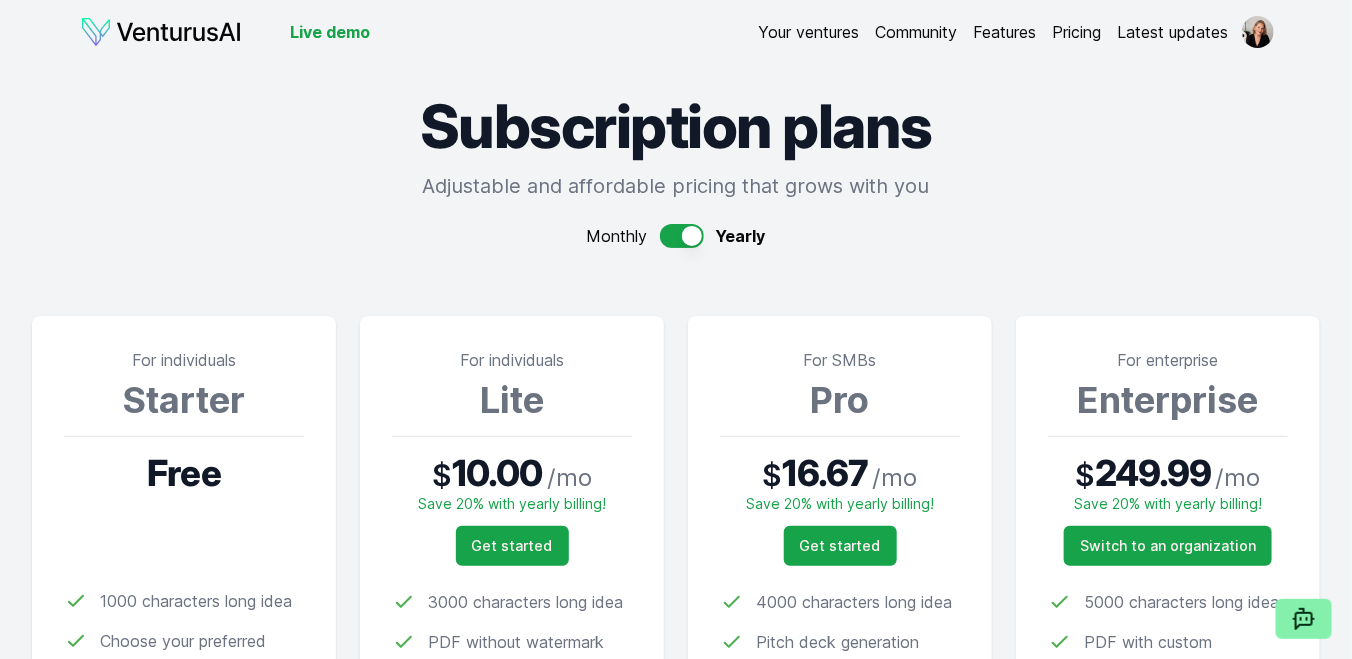click at bounding box center (161, 32) 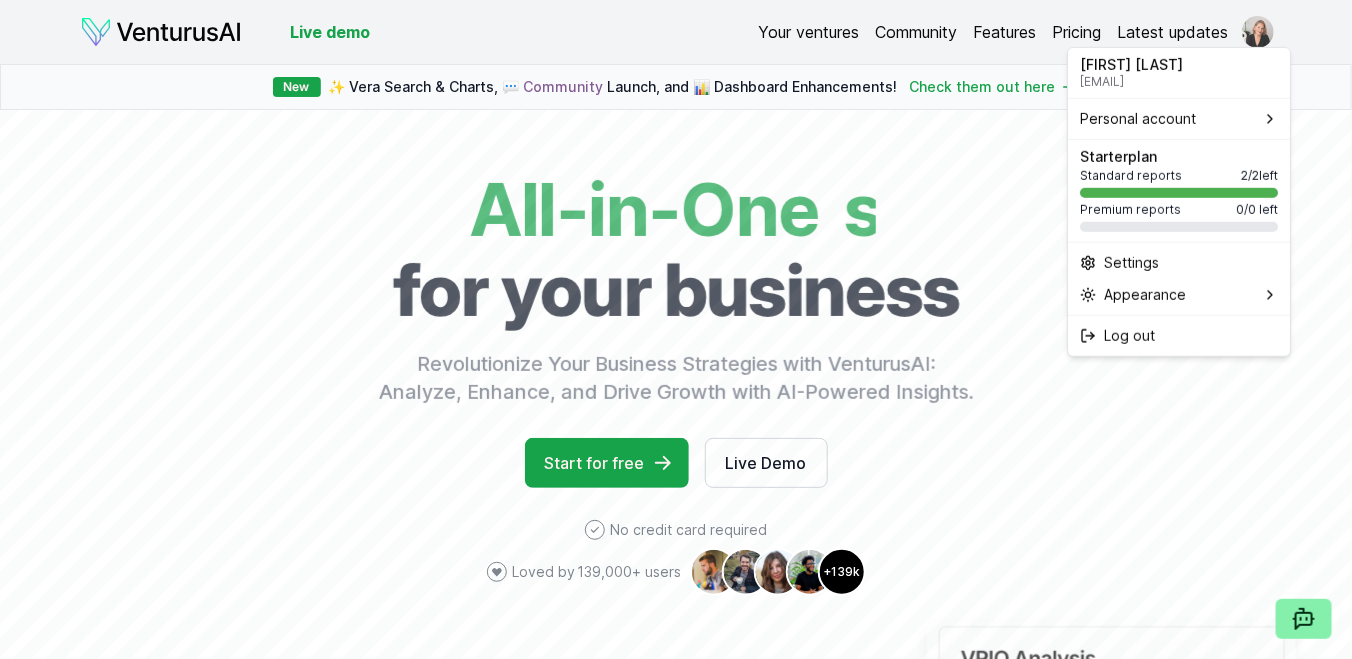 click on "We value your privacy We use cookies to enhance your browsing experience, serve personalized ads or content, and analyze our traffic. By clicking "Accept All", you consent to our use of cookies. Customize    Accept All Customize Consent Preferences   We use cookies to help you navigate efficiently and perform certain functions. You will find detailed information about all cookies under each consent category below. The cookies that are categorized as "Necessary" are stored on your browser as they are essential for enabling the basic functionalities of the site. ...  Show more Necessary Always Active Necessary cookies are required to enable the basic features of this site, such as providing secure log-in or adjusting your consent preferences. These cookies do not store any personally identifiable data. Cookie cookieyes-consent Duration 1 year Description Cookie __cf_bm Duration 1 hour Description This cookie, set by Cloudflare, is used to support Cloudflare Bot Management.  Cookie _cfuvid Duration session lidc" at bounding box center (676, 329) 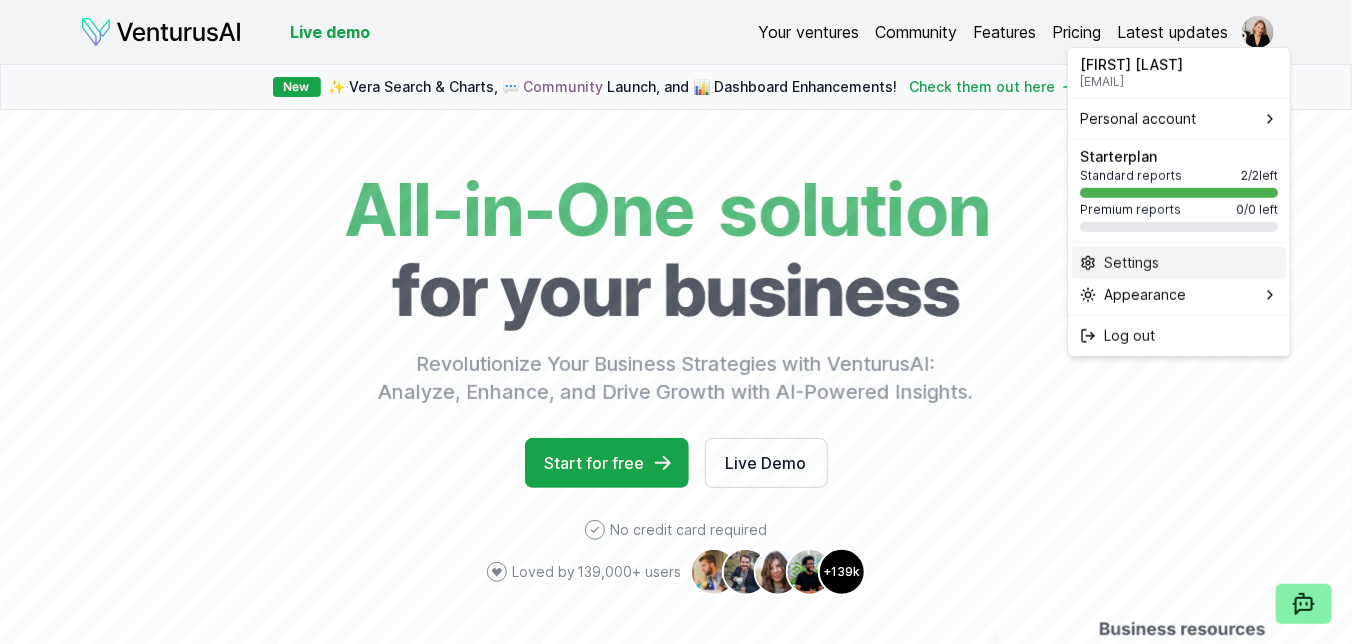 click on "Settings" at bounding box center (1179, 263) 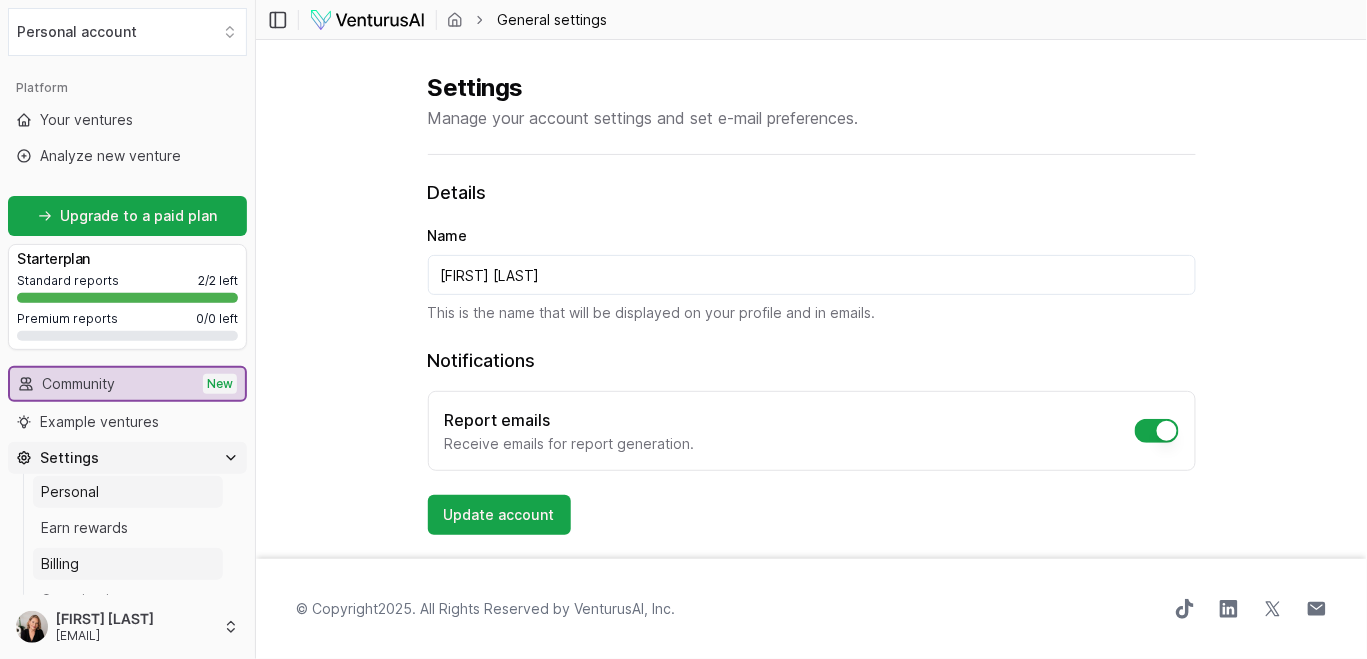 click on "Billing" at bounding box center [128, 564] 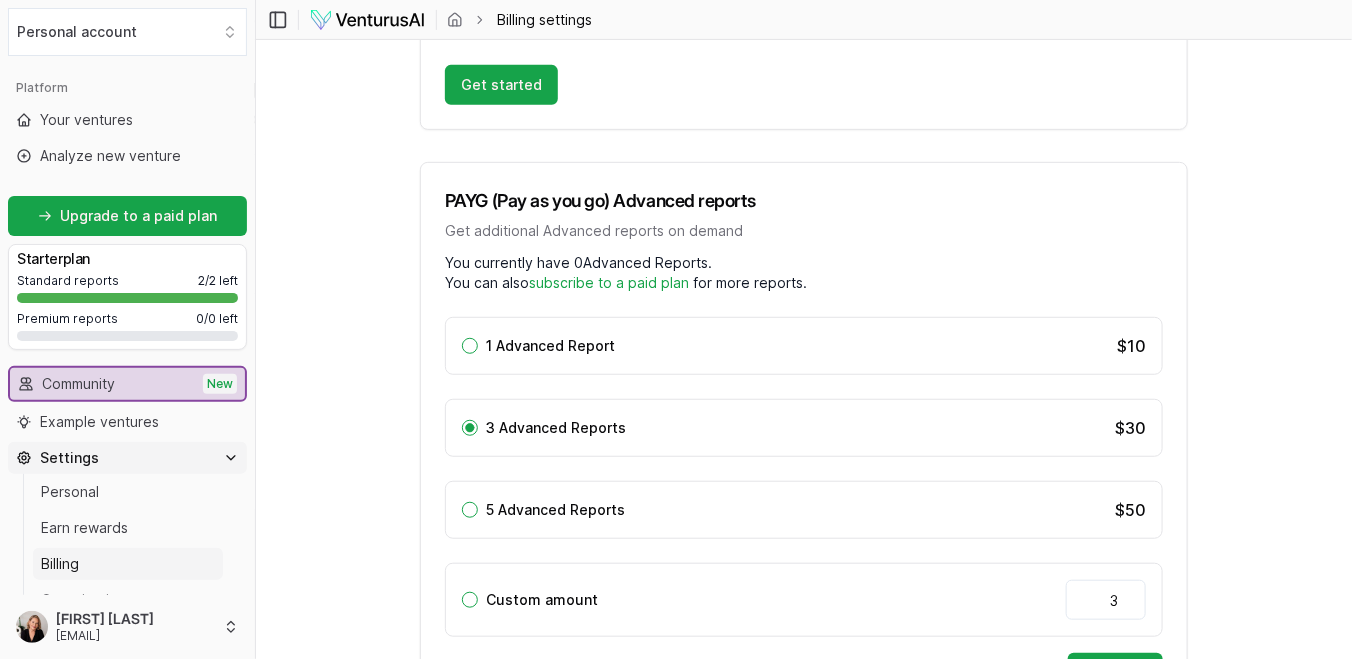 scroll, scrollTop: 298, scrollLeft: 0, axis: vertical 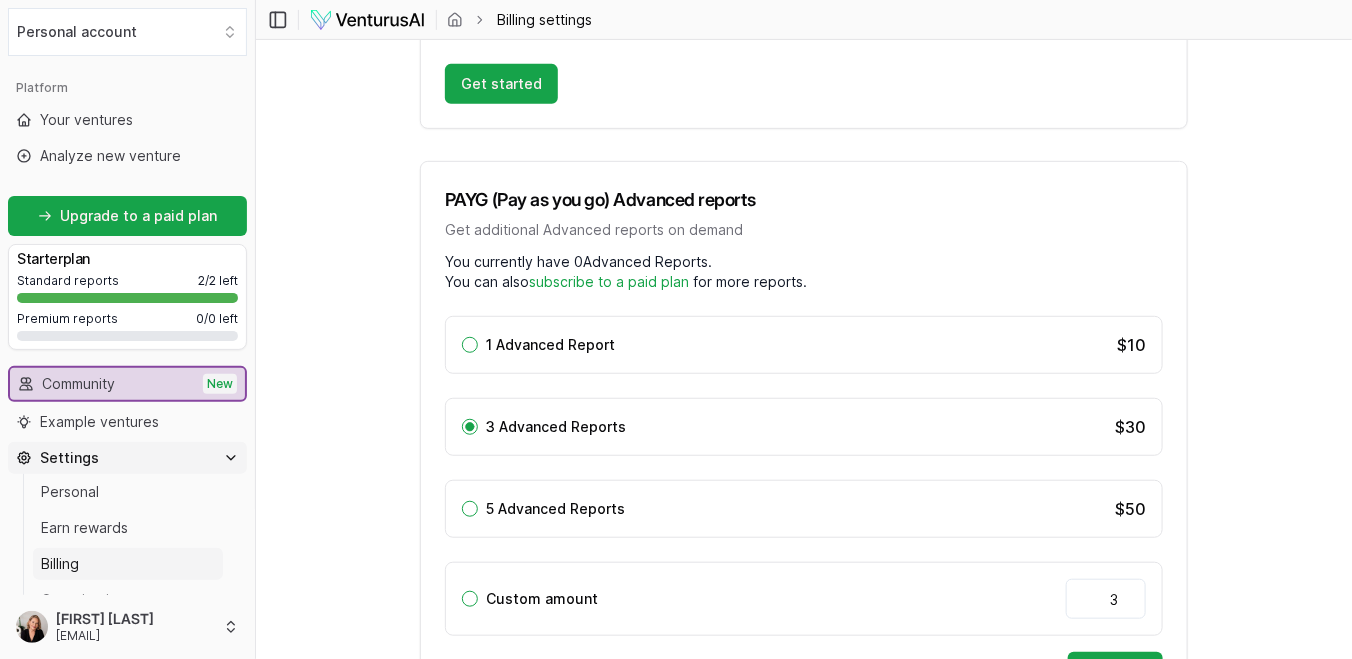 click on "1 Advanced Report" at bounding box center (470, 345) 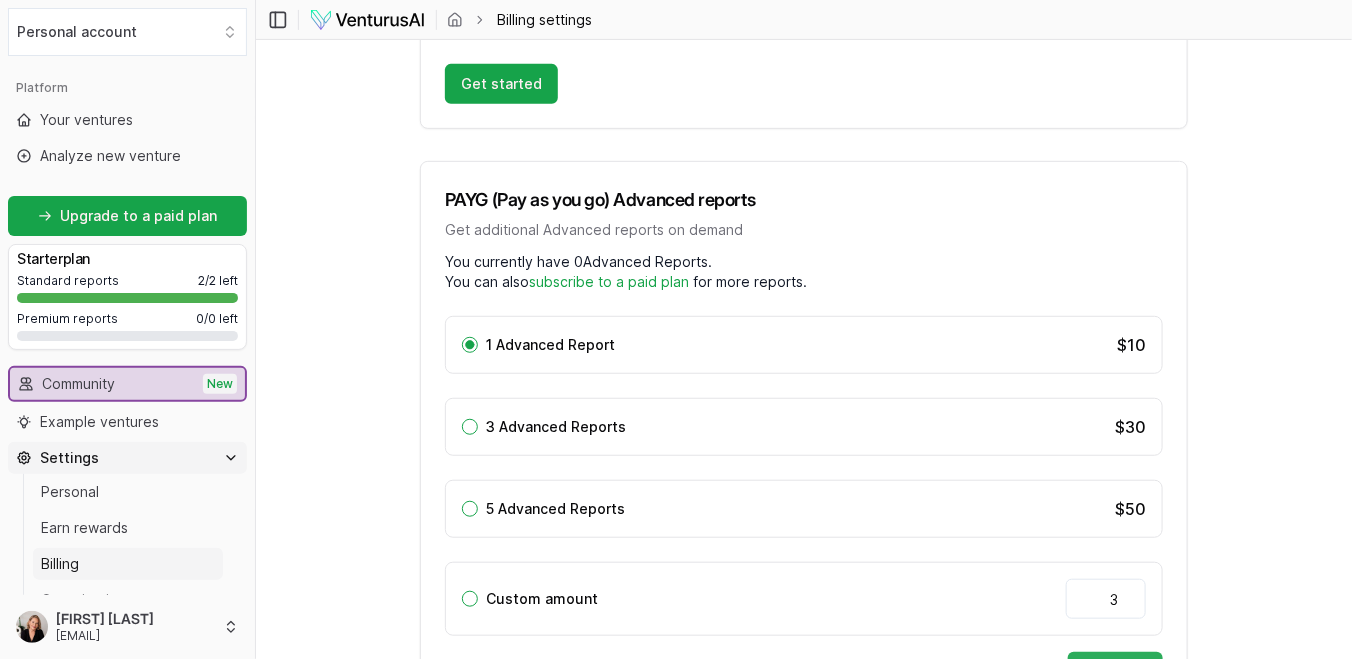 click on "Continue" at bounding box center (1115, 672) 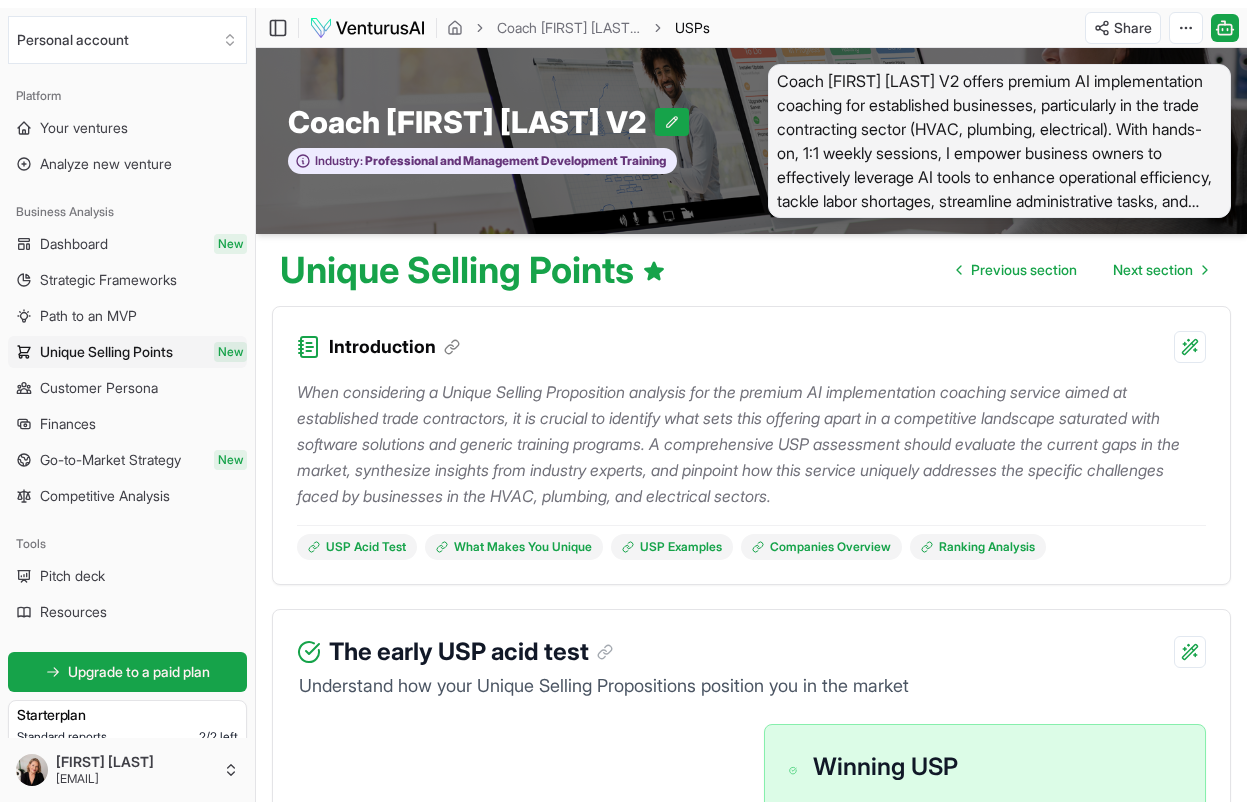 scroll, scrollTop: 0, scrollLeft: 0, axis: both 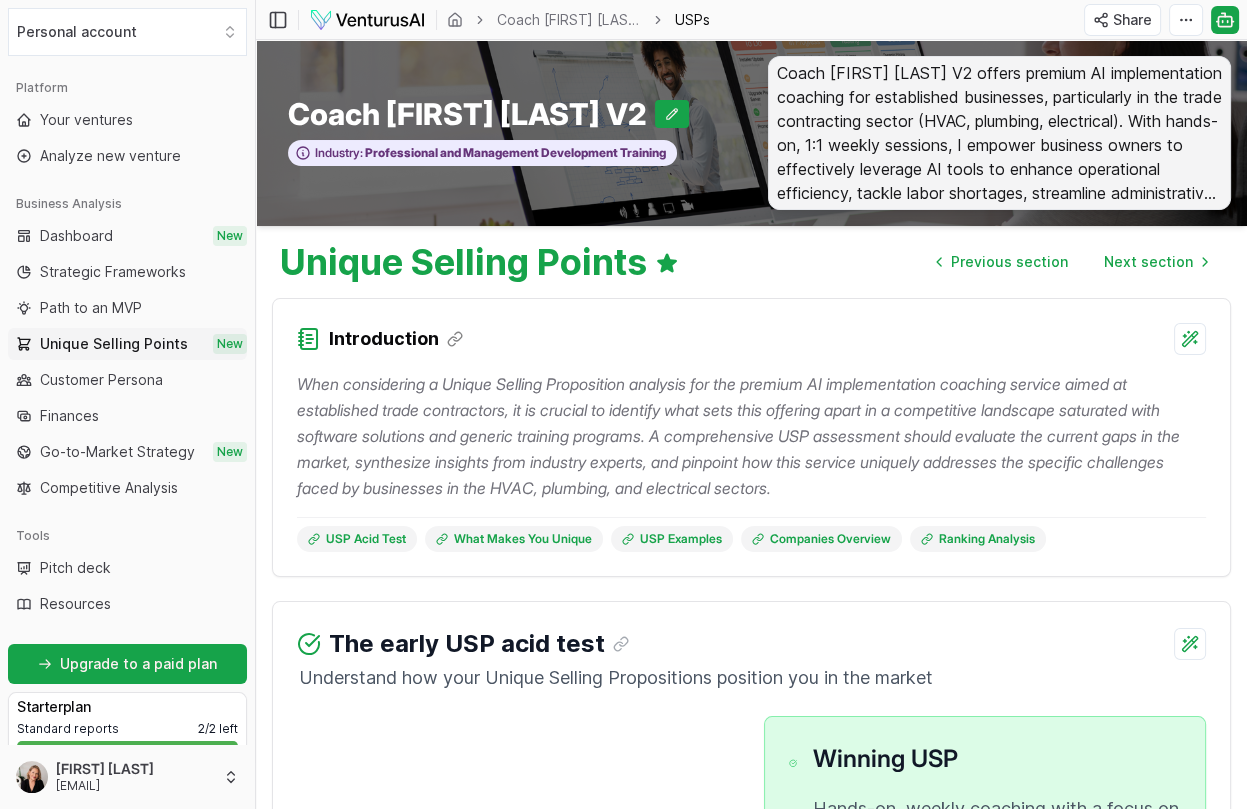 click on "Coach Ellie Marshall V2 Industry: Professional and Management Development Training" at bounding box center (504, 133) 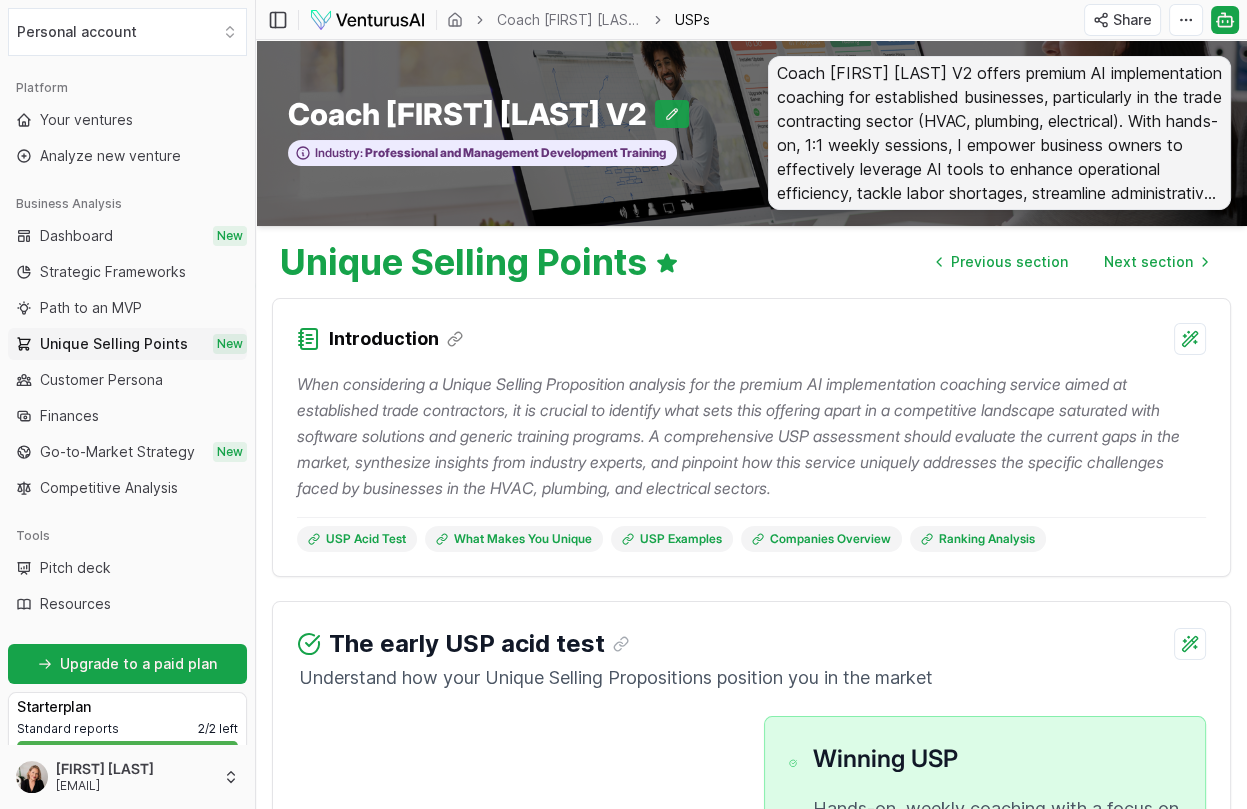 click 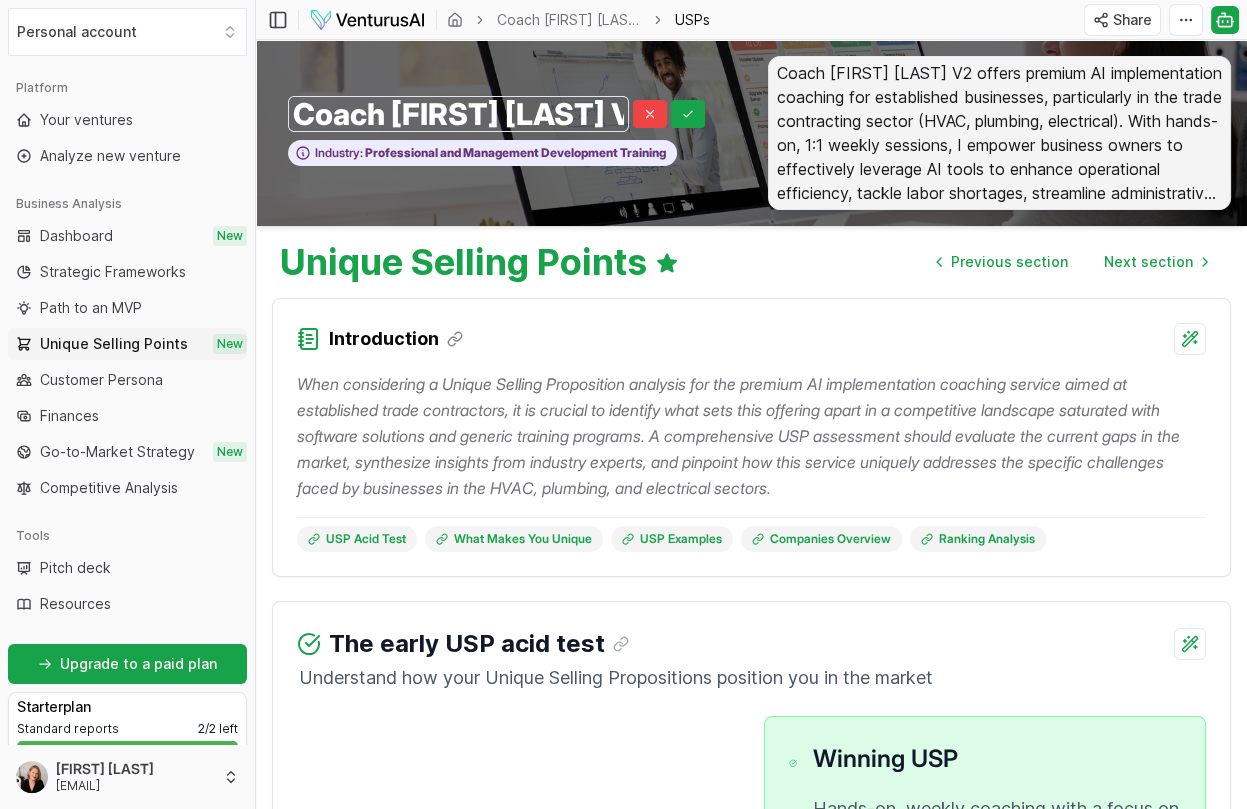 click on "Coach Ellie Marshall V2 Coach Ellie Marshall V2 Industry: Professional and Management Development Training" at bounding box center (504, 133) 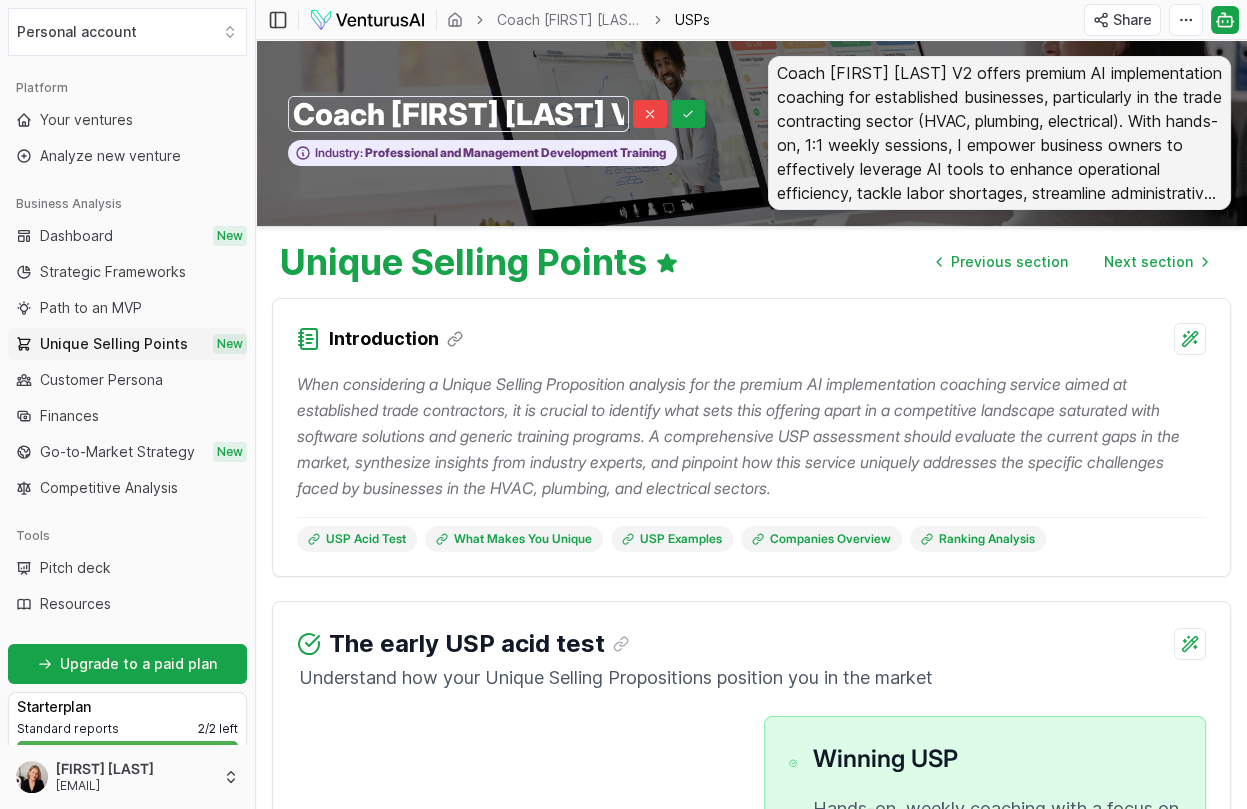 drag, startPoint x: 675, startPoint y: 114, endPoint x: 684, endPoint y: 120, distance: 10.816654 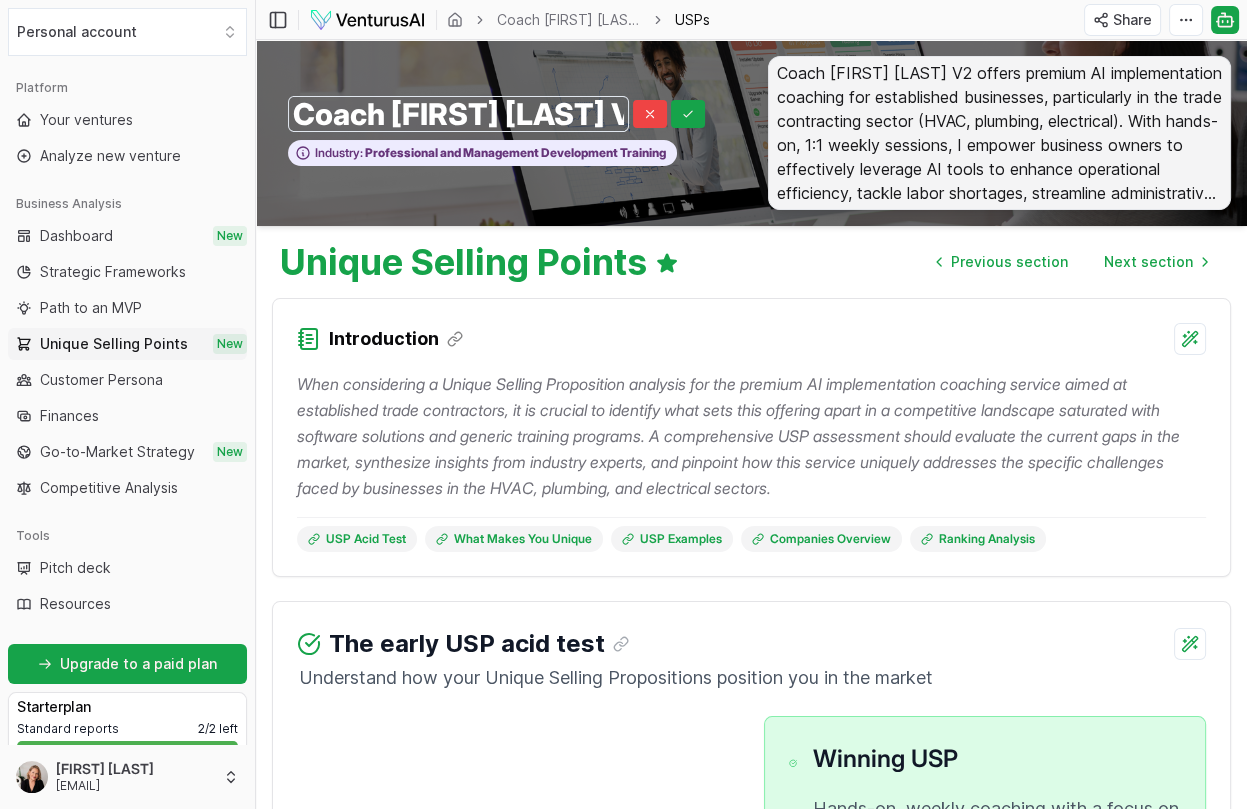 click on "Coach Ellie Marshall V2 Coach Ellie Marshall V2" at bounding box center (504, 114) 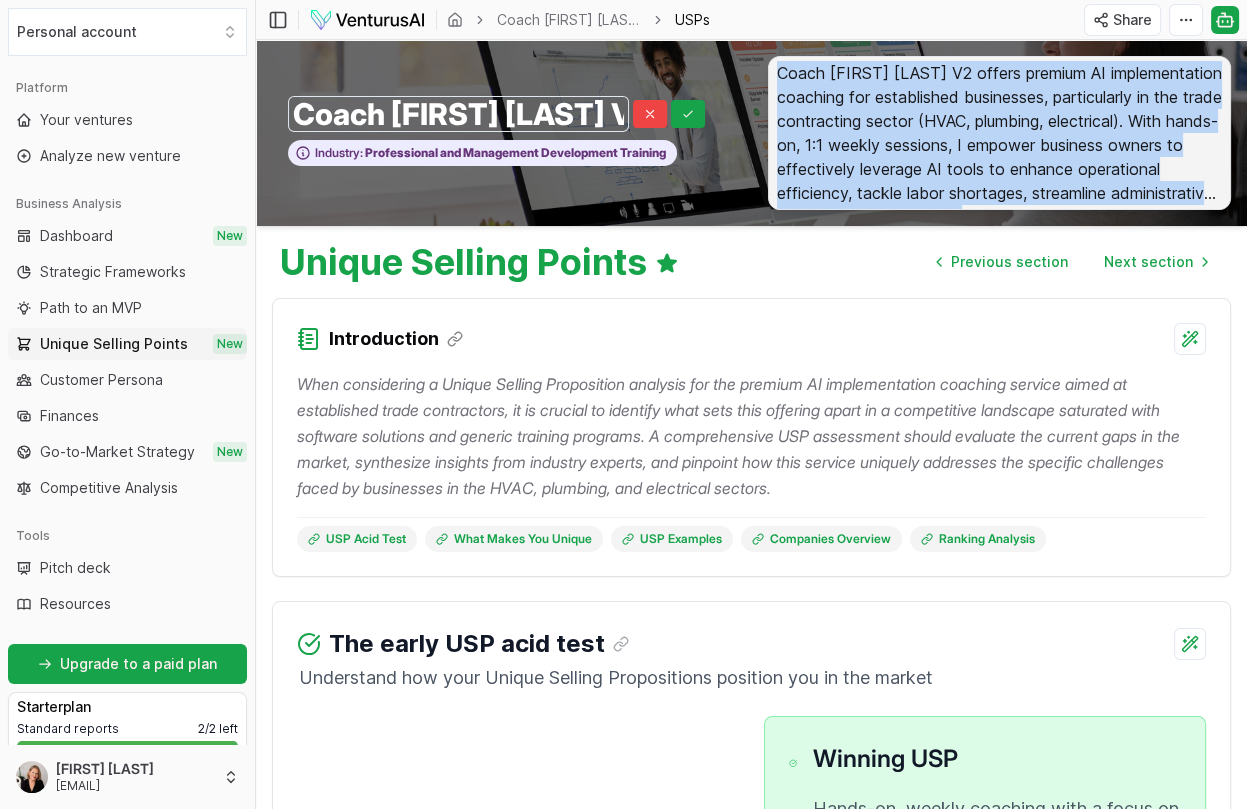 drag, startPoint x: 769, startPoint y: 68, endPoint x: 1155, endPoint y: 169, distance: 398.995 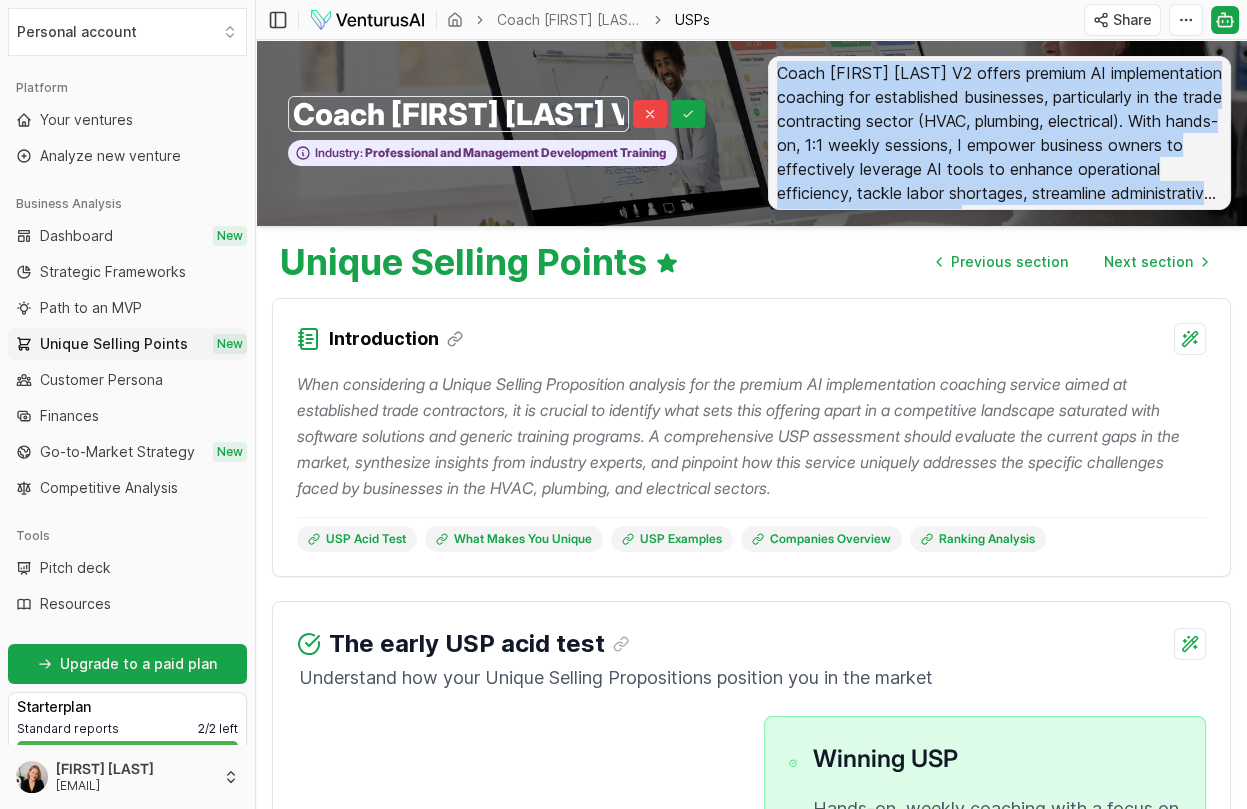 click on "Coach [PERSON] V2 offers premium AI implementation coaching for established businesses, particularly in the trade contracting sector (HVAC, plumbing, electrical). With hands-on, 1:1 weekly sessions, I empower business owners to effectively leverage AI tools to enhance operational efficiency, tackle labor shortages, streamline administrative tasks, and address profit leaks, ensuring they get real solutions without needing additional platforms." at bounding box center (1000, 133) 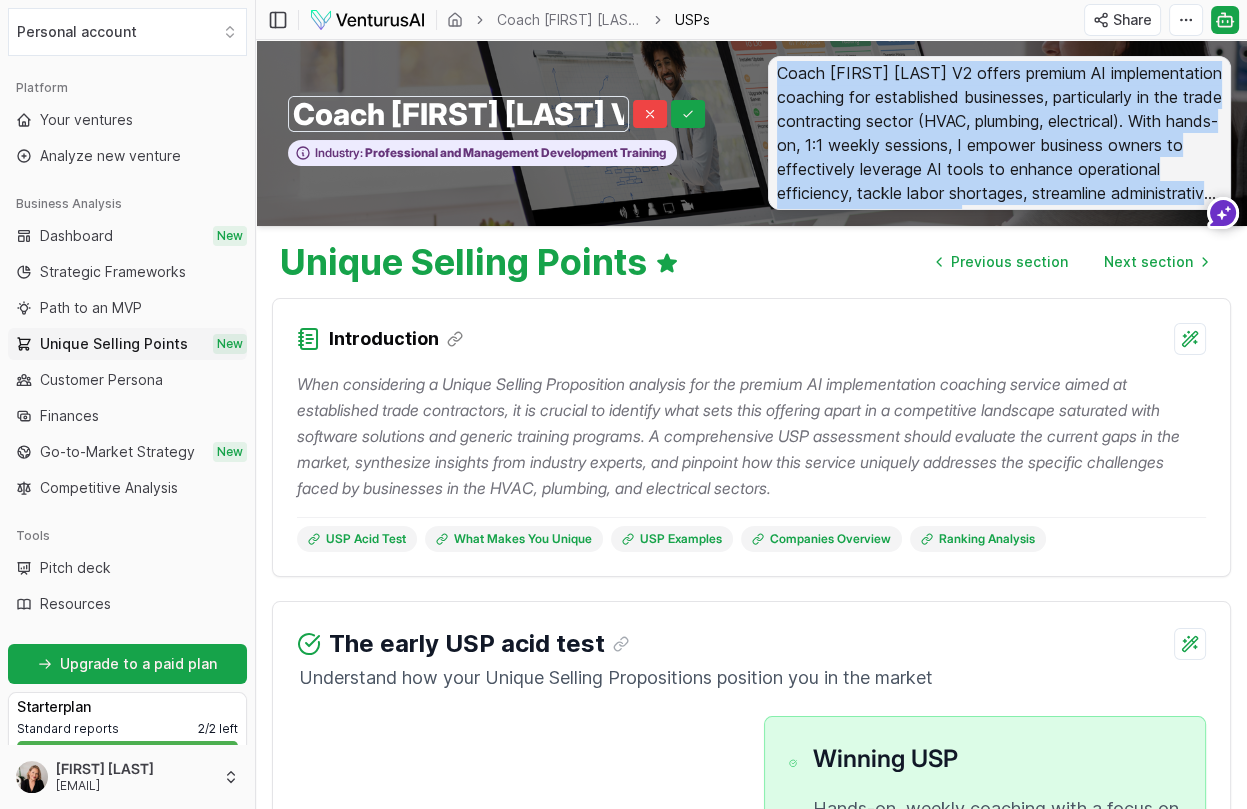 copy on "Coach Ellie Marshall V2 offers premium AI implementation coaching for established businesses, particularly in the trade contracting sector (HVAC, plumbing, electrical). With hands-on, 1:1 weekly sessions, I empower business owners to effectively leverage AI tools to enhance operational efficiency, tackle labor shortages, streamline administrative tasks, and address profit" 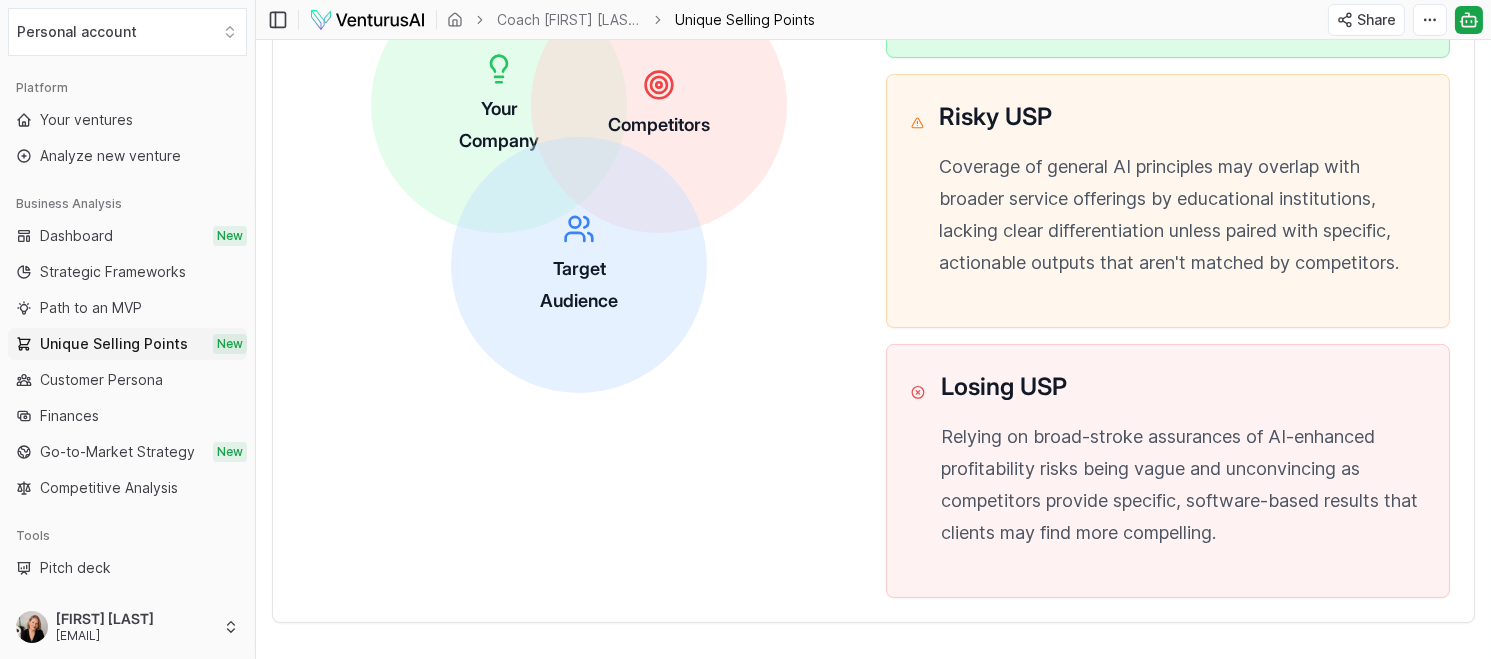 scroll, scrollTop: 915, scrollLeft: 0, axis: vertical 